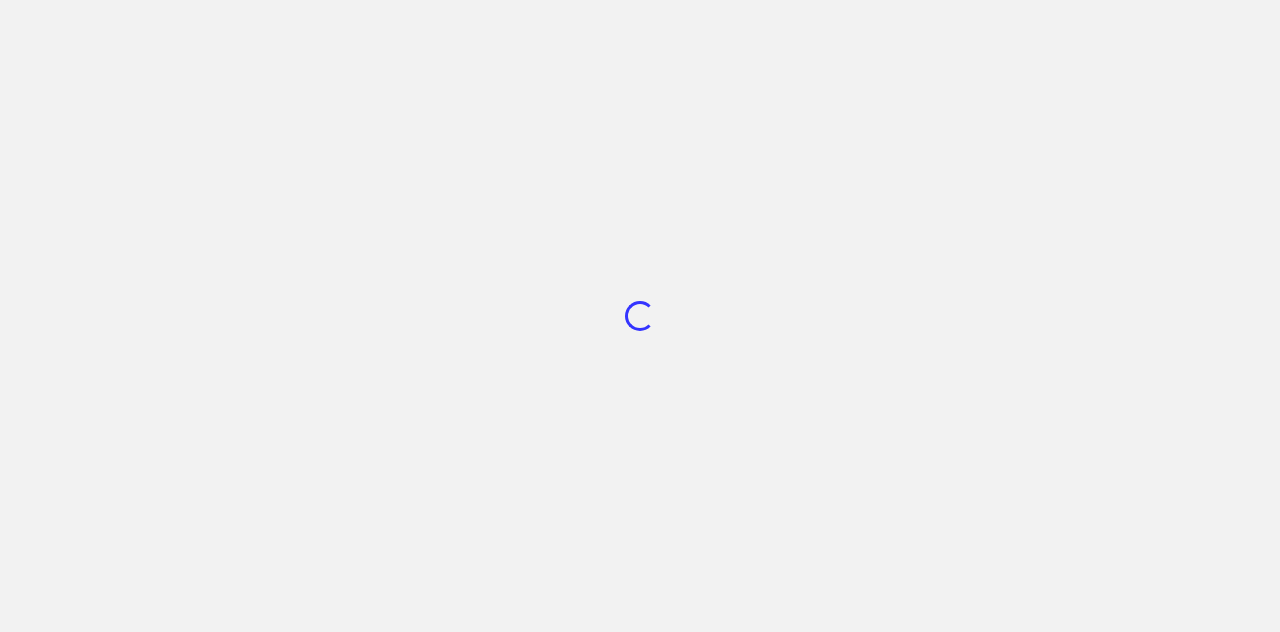 scroll, scrollTop: 0, scrollLeft: 0, axis: both 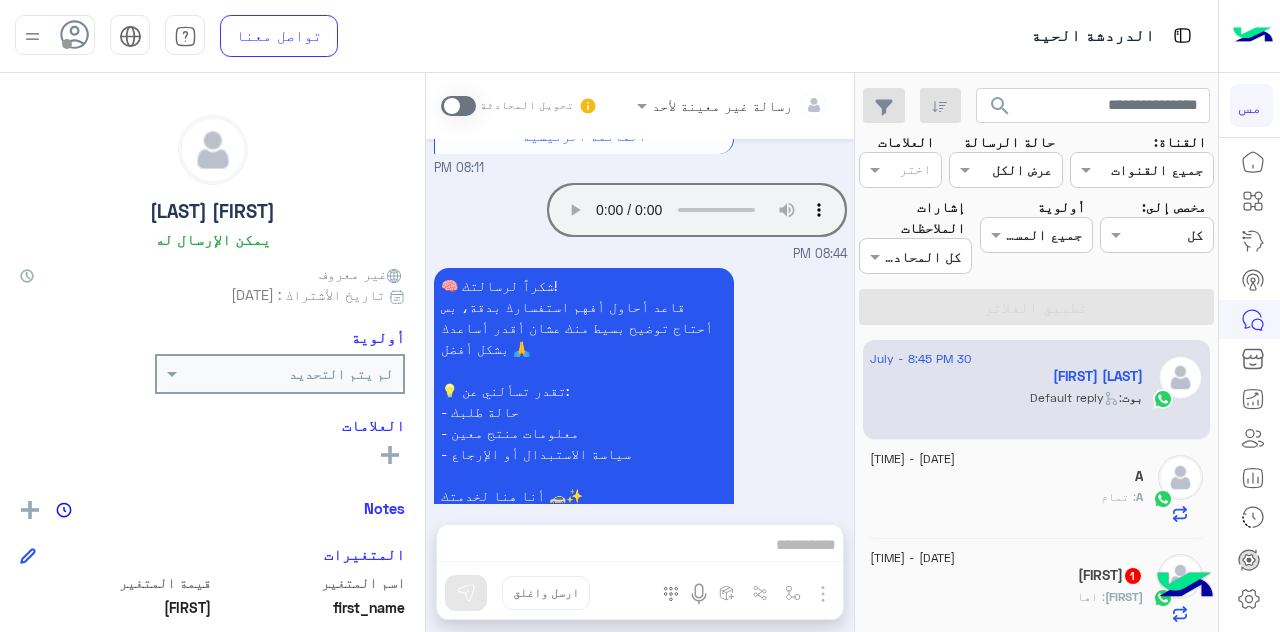 click on "رسالة غير معينة لأحد تحويل المحادثة     Jul 30, 2025   القائمة الرئيسية    08:11 PM  مرحباً 👋 [FIRST]، أهلاً بك في ريفلايت | REFLITE  متجر إكسسوارات السيارات الموثوق 🚗✨   أنا هنا لمساعدتك، تقدر تسألني عن حالة طلبك،   معلومات المنتجات، أو الرد على جميع اسئلتك   👇 اختر من القائمة التالية:    08:11 PM  استبدال   08:11 PM  🧠 شكراً لرسالتك!   قاعد أحاول أفهم استفسارك بدقة، بس أحتاج توضيح بسيط منك عشان أقدر أساعدك بشكل أفضل 🙏 💡 تقدر تسألني عن: - حالة طلبك - معلومات منتج معين - سياسة الاستبدال أو الإرجاع أنا هنا لخدمتك 🚗✨  القائمة الرئيسية     08:11 PM  الاستبدال   08:11 PM  🧠 شكراً لرسالتك!   - حالة طلبك" at bounding box center [640, 356] 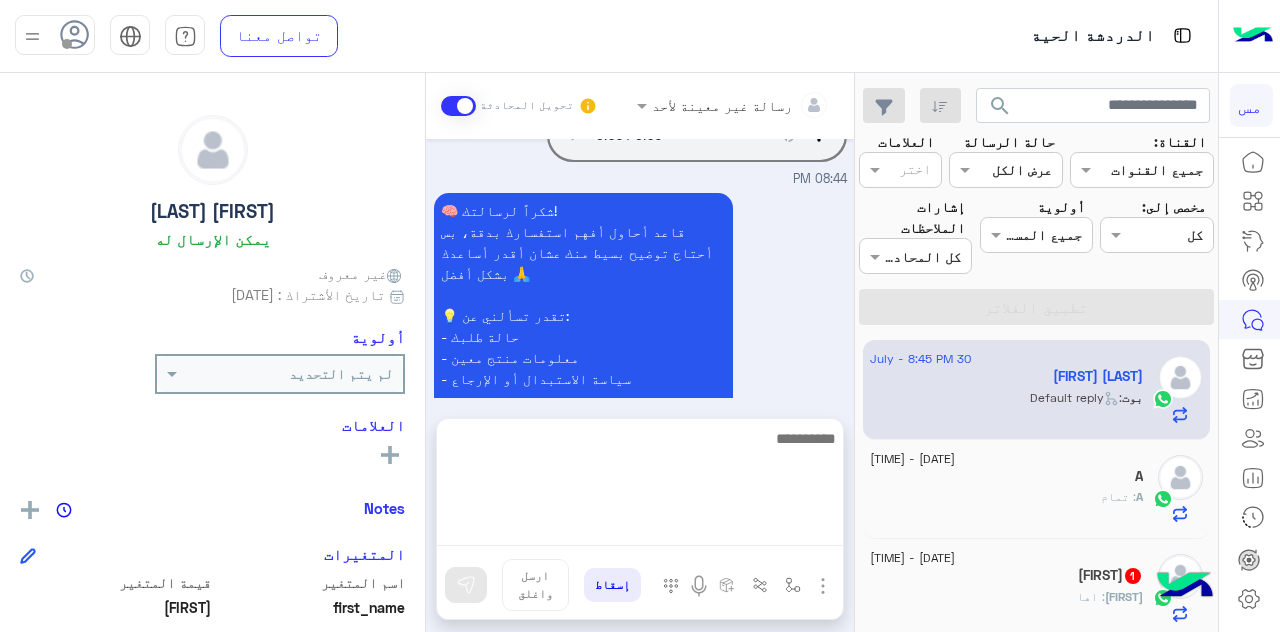 click at bounding box center (640, 486) 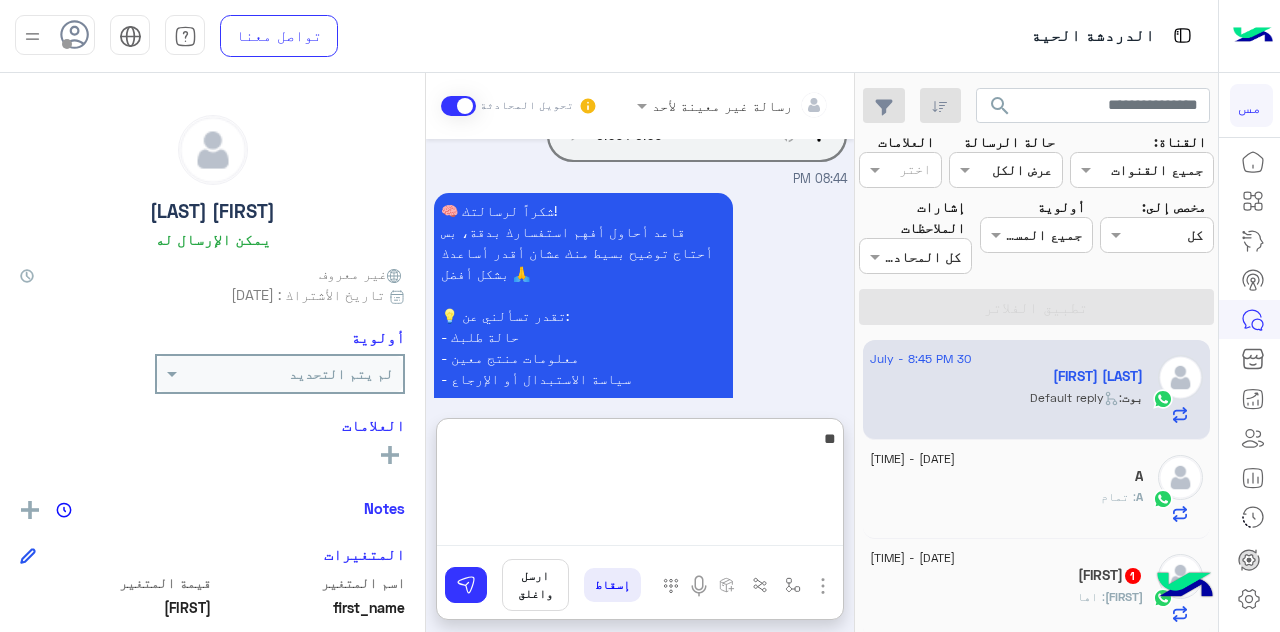 type on "*" 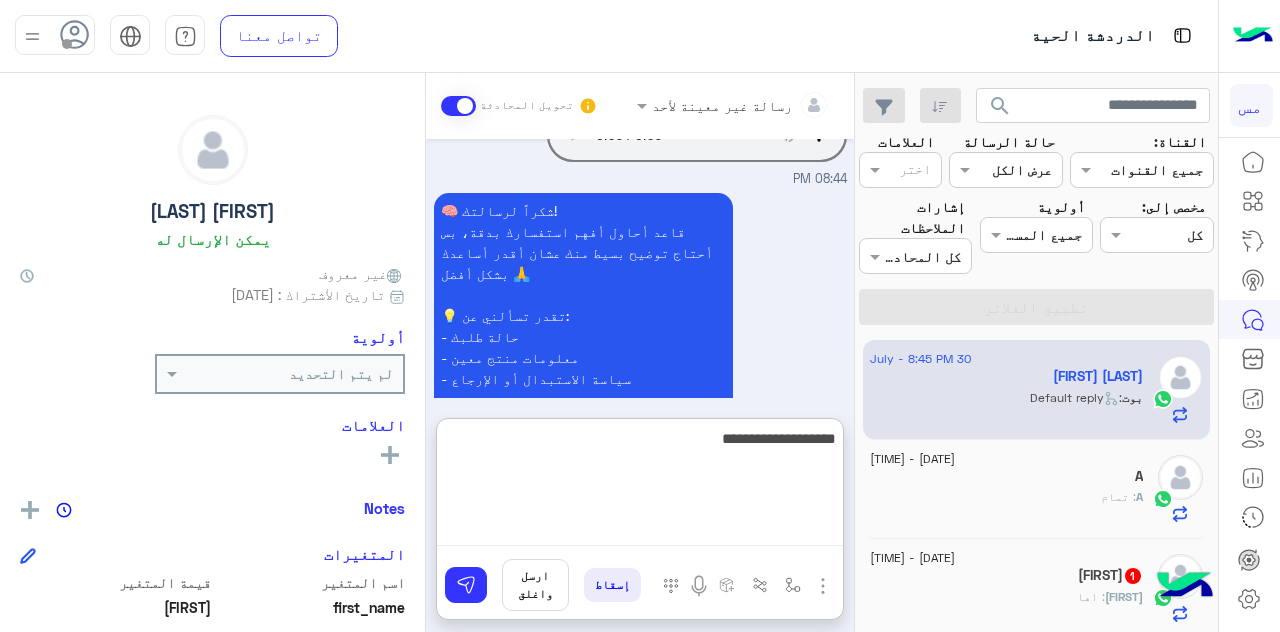 type on "**********" 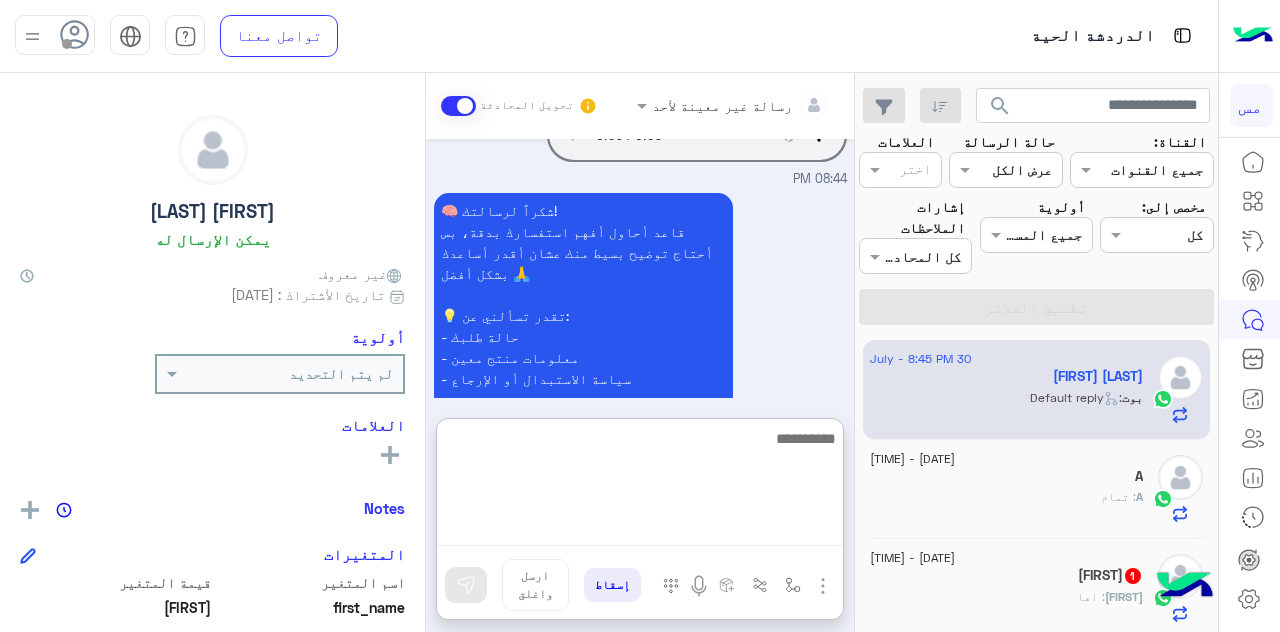 scroll, scrollTop: 1696, scrollLeft: 0, axis: vertical 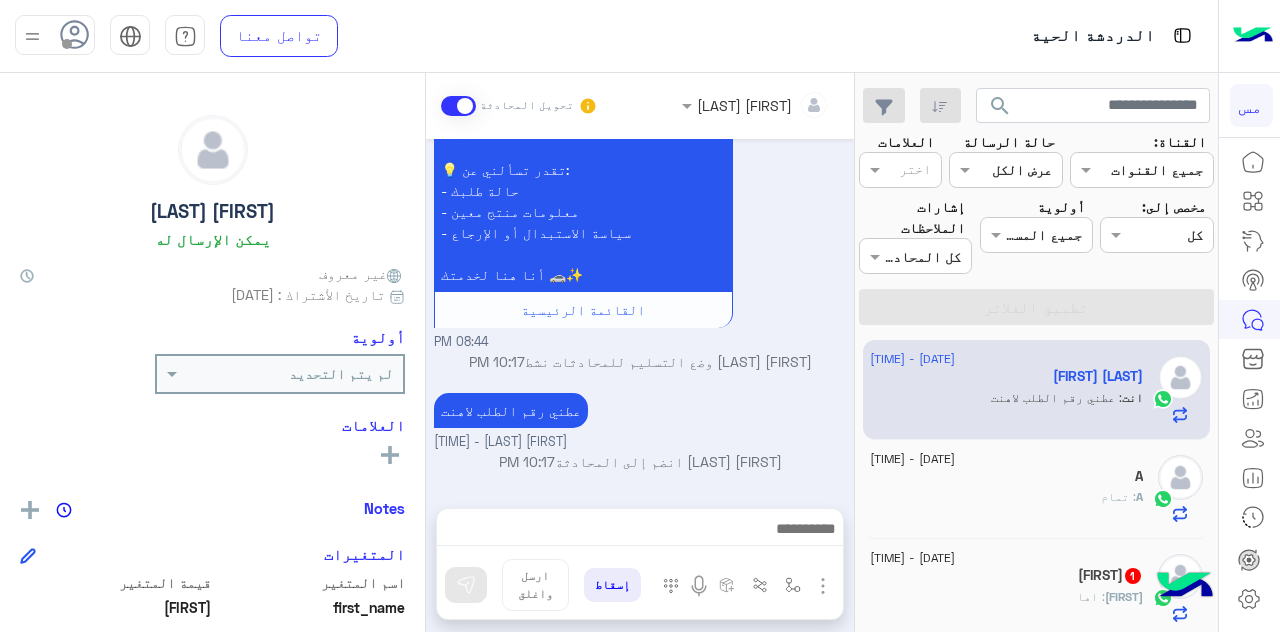 click on "Jul 30, 2025  السلام عليكم   08:10 PM  🧠 شكراً لرسالتك!   قاعد أحاول أفهم استفسارك بدقة، بس أحتاج توضيح بسيط منك عشان أقدر أساعدك بشكل أفضل 🙏 💡 تقدر تسألني عن: - حالة طلبك - معلومات منتج معين - سياسة الاستبدال أو الإرجاع أنا هنا لخدمتك 🚗✨  القائمة الرئيسية     08:10 PM   القائمة الرئيسية    08:11 PM  مرحباً 👋 متعب، أهلاً بك في ريفلايت | REFLITE  متجر إكسسوارات السيارات الموثوق 🚗✨   أنا هنا لمساعدتك، تقدر تسألني عن حالة طلبك،   معلومات المنتجات، أو الرد على جميع اسئلتك   👇 اختر من القائمة التالية:    08:11 PM  استبدال   08:11 PM  🧠 شكراً لرسالتك!   💡 تقدر تسألني عن: - حالة طلبك  القائمة الرئيسية" at bounding box center (640, 313) 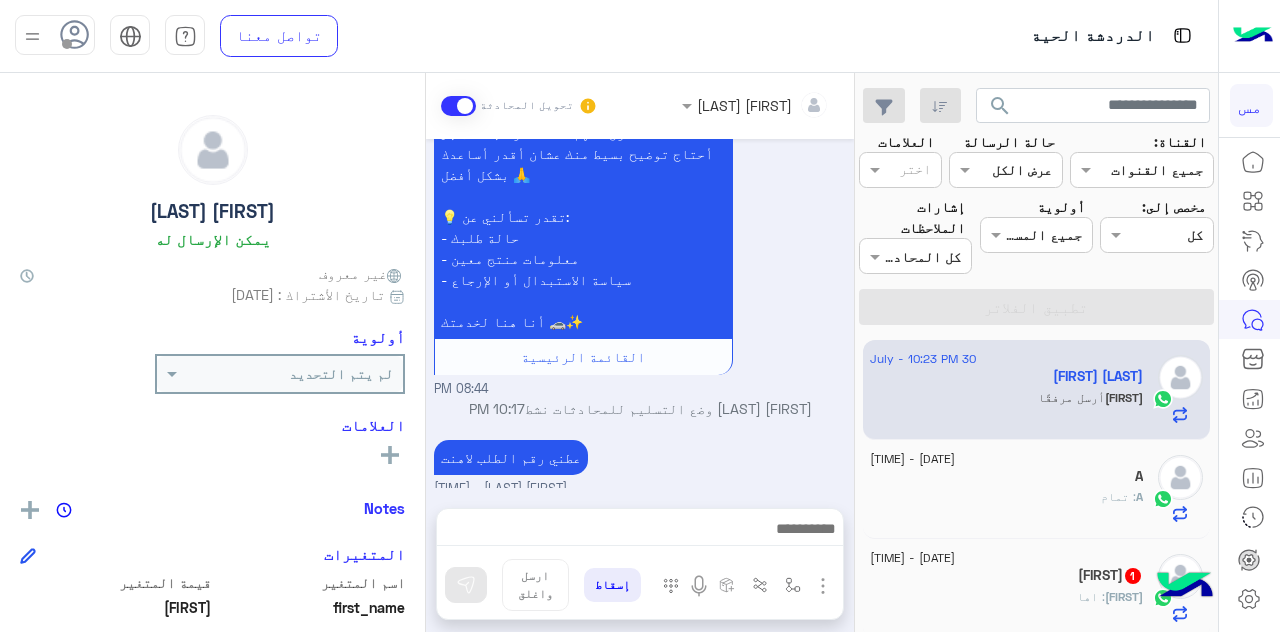 scroll, scrollTop: 2302, scrollLeft: 0, axis: vertical 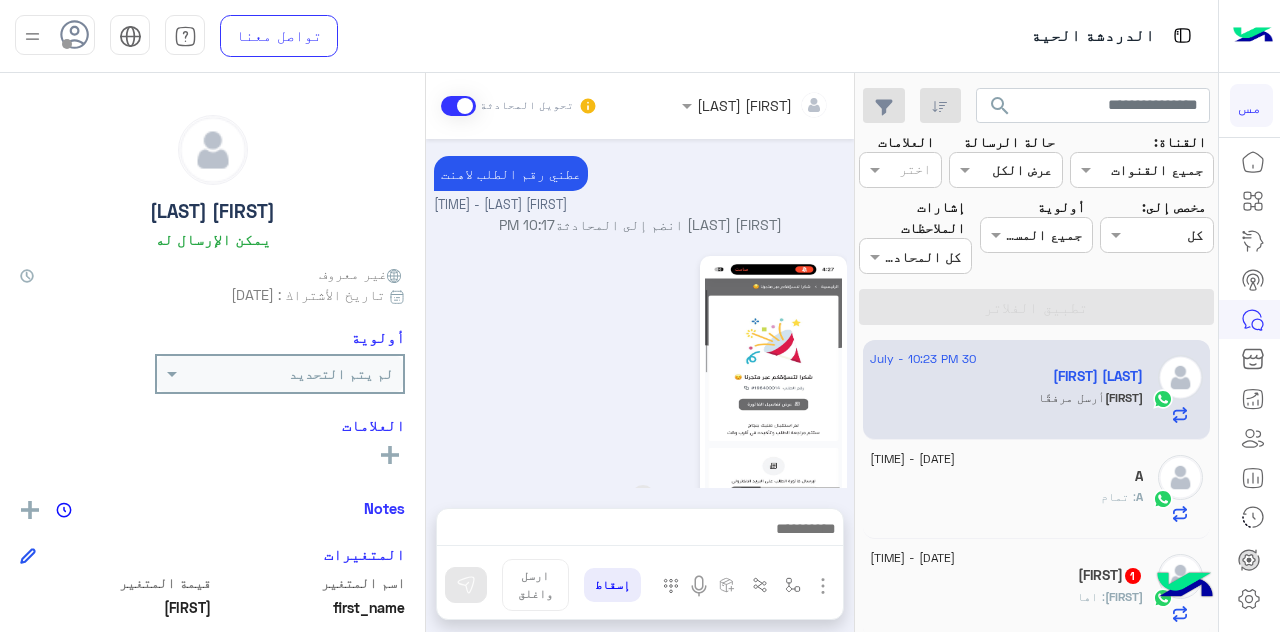 click 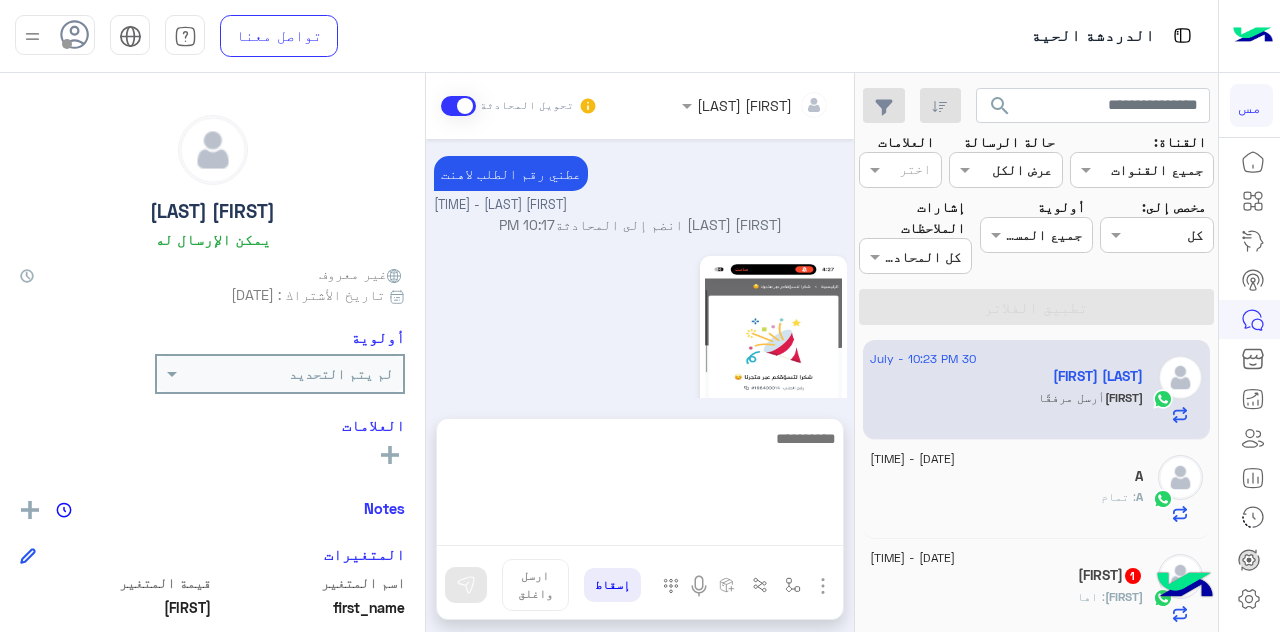 click at bounding box center [640, 486] 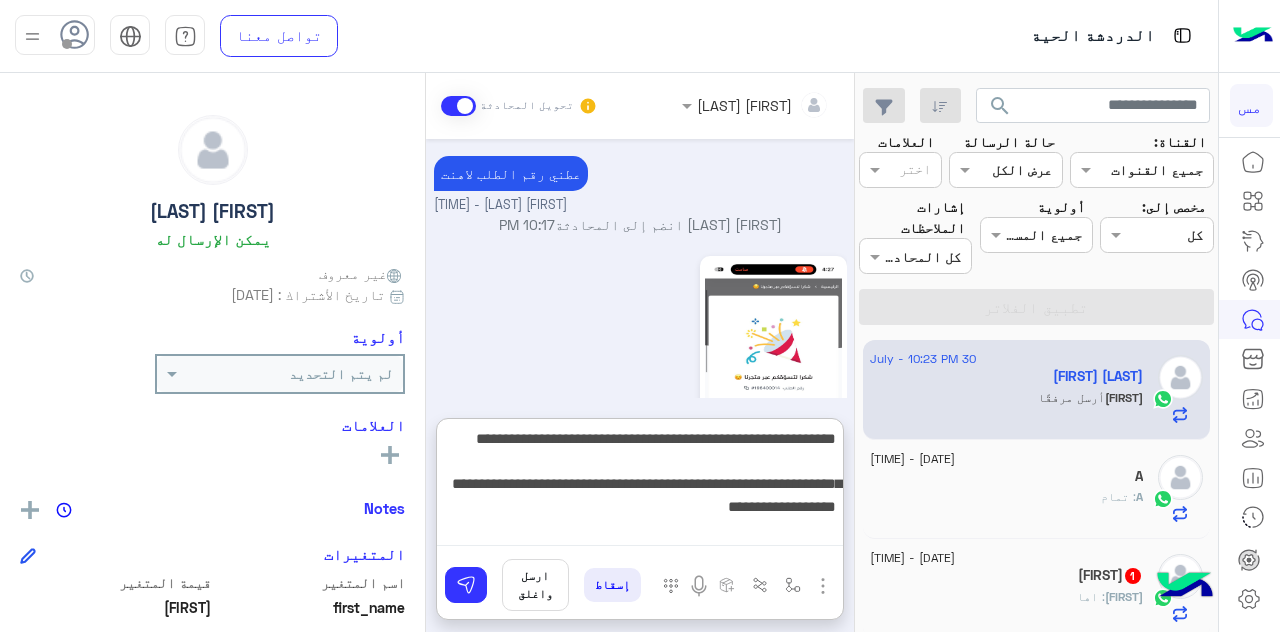 scroll, scrollTop: 15, scrollLeft: 0, axis: vertical 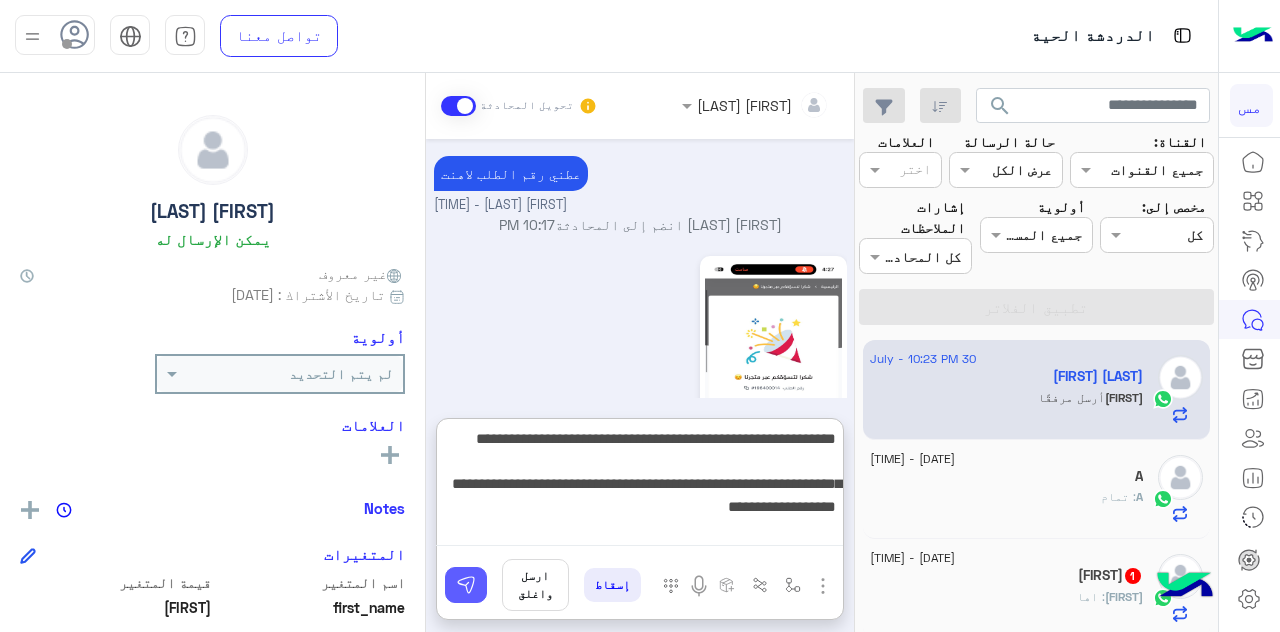 type on "**********" 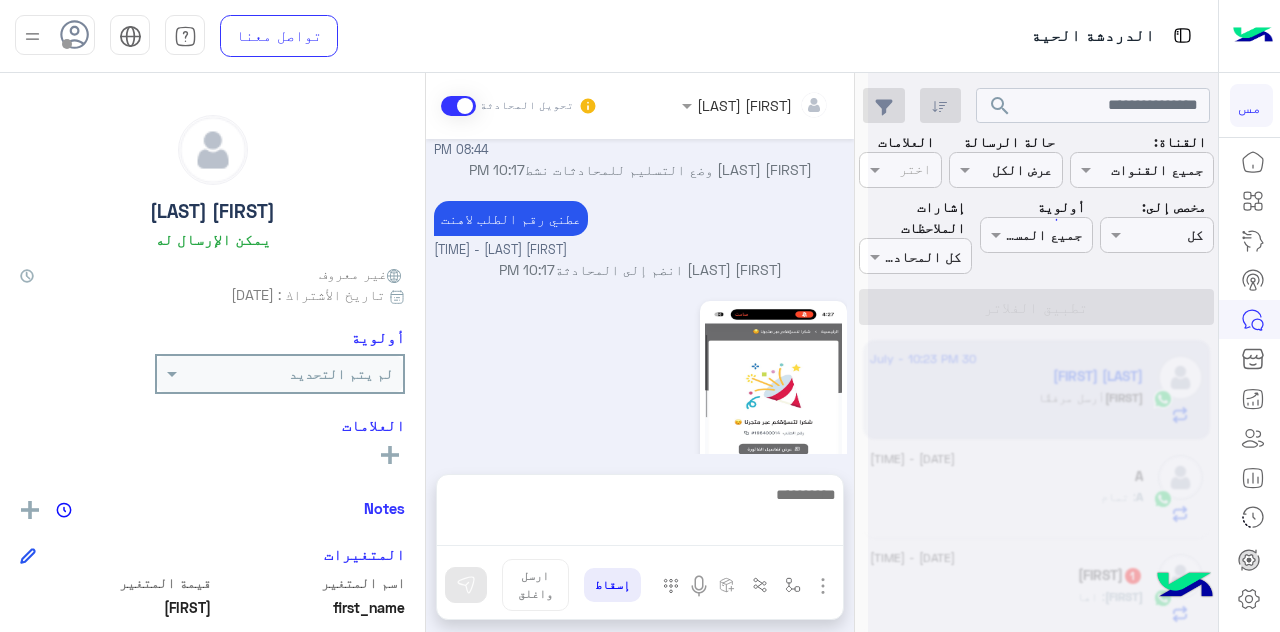 scroll, scrollTop: 0, scrollLeft: 0, axis: both 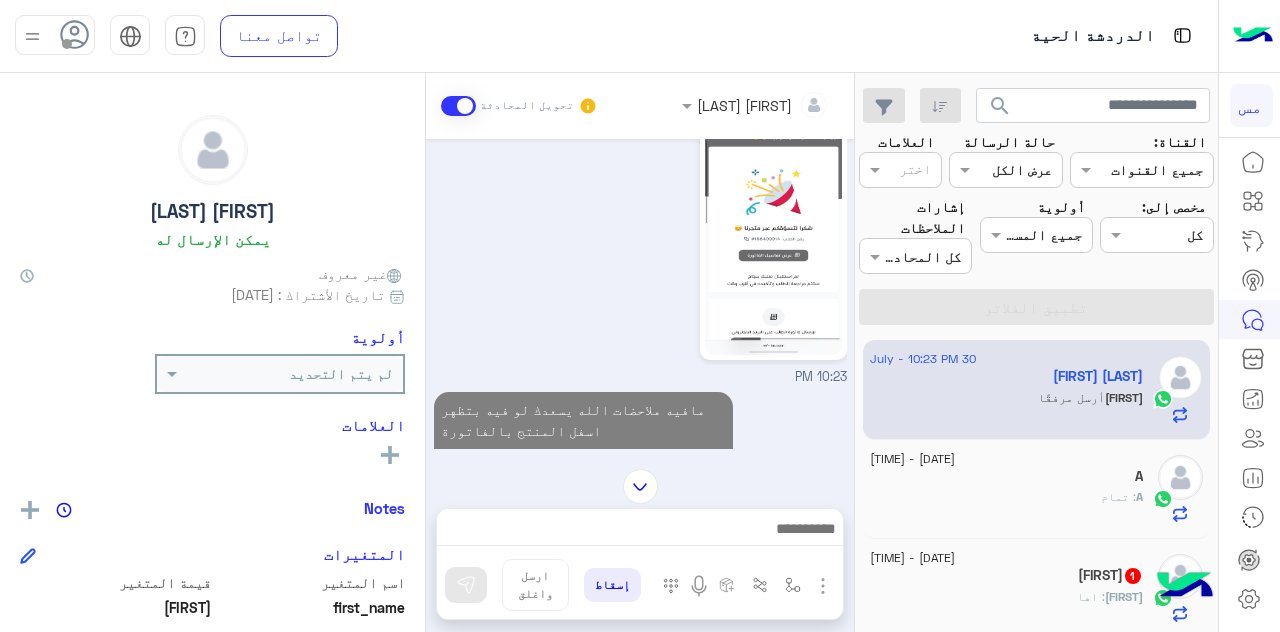 click at bounding box center (823, 586) 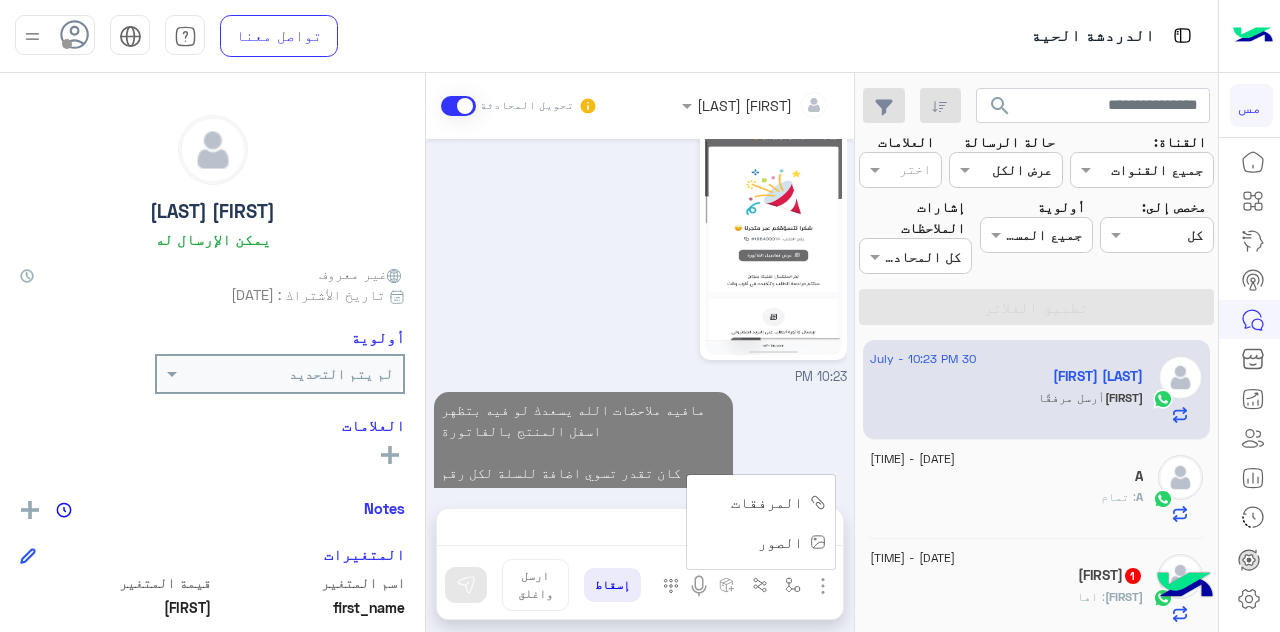 click on "المرفقات" at bounding box center [767, 502] 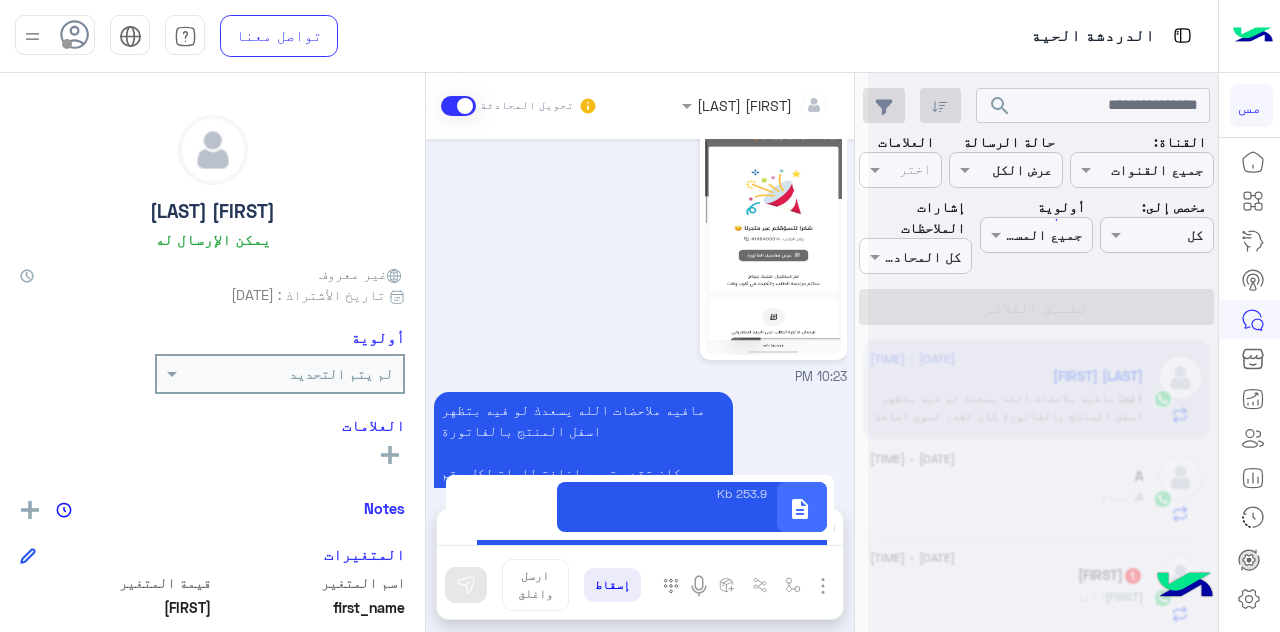 type on "**********" 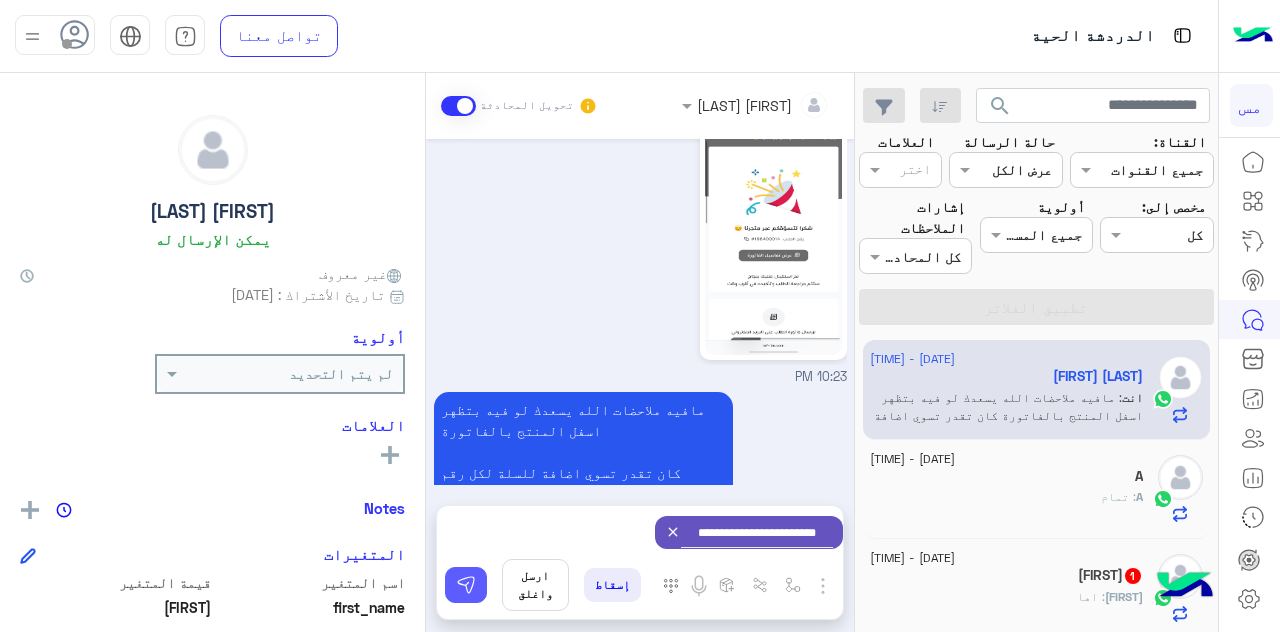 click at bounding box center (466, 585) 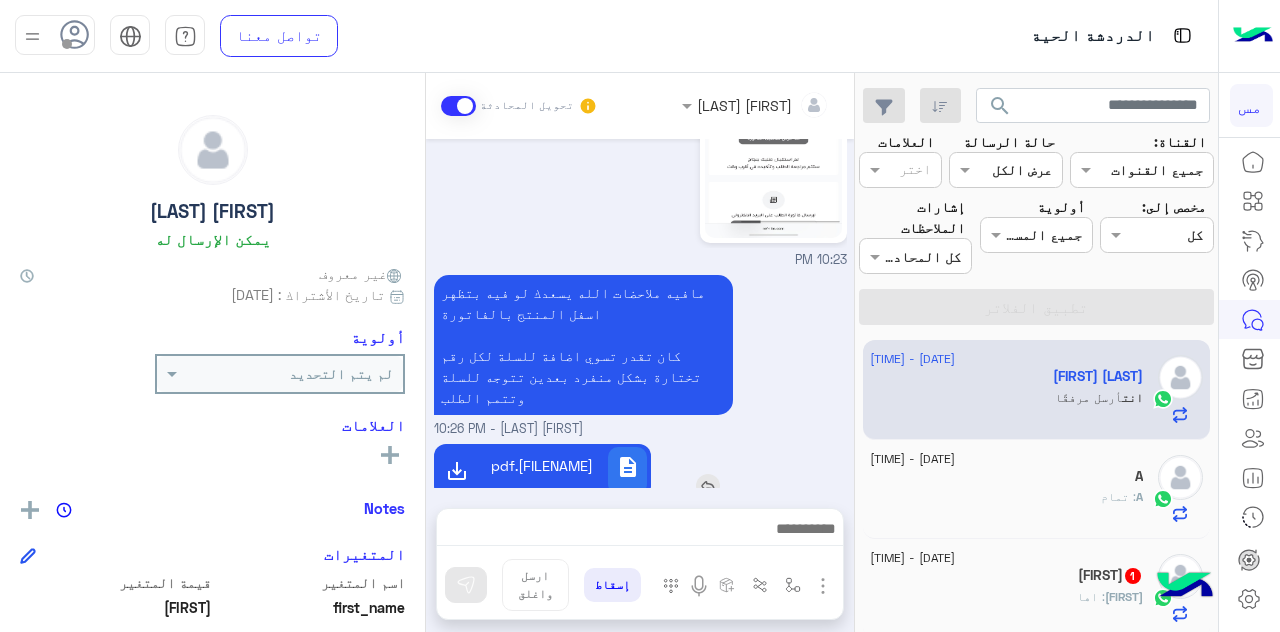 scroll, scrollTop: 2716, scrollLeft: 0, axis: vertical 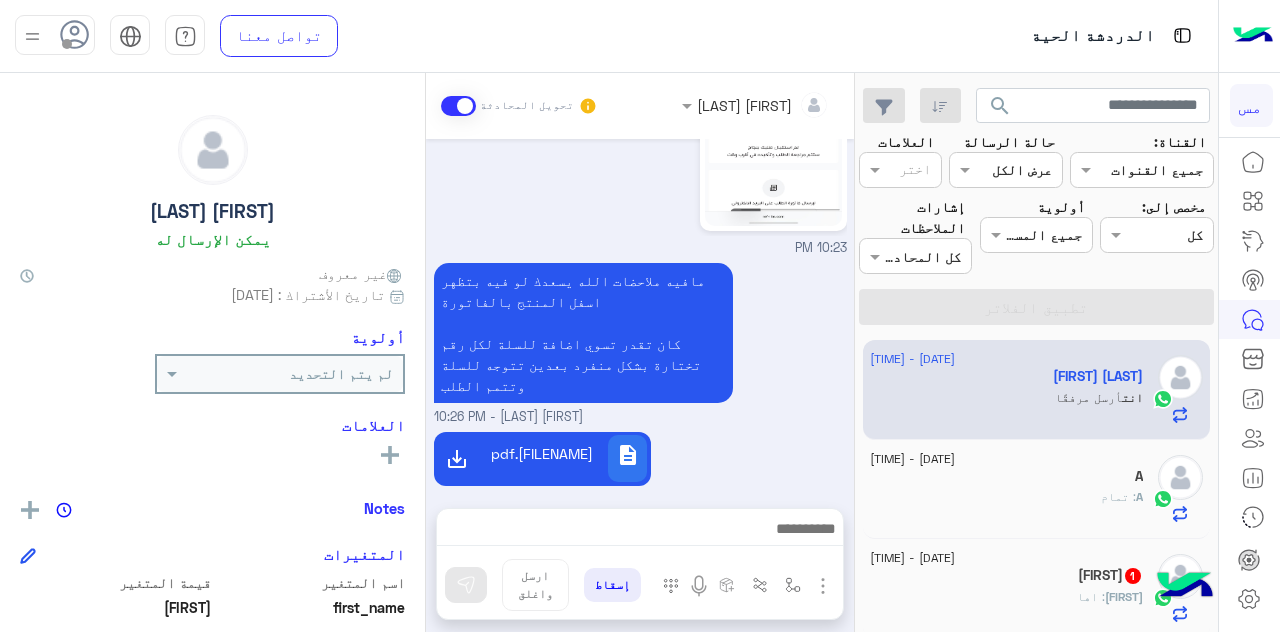 click at bounding box center (640, 534) 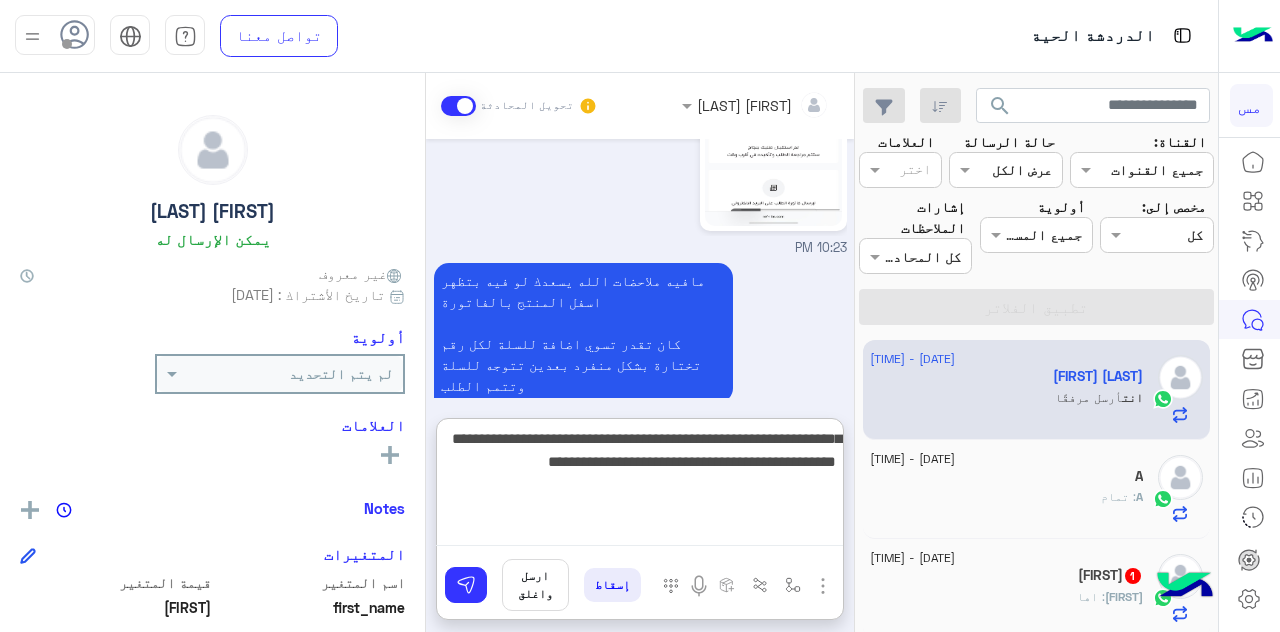 type on "**********" 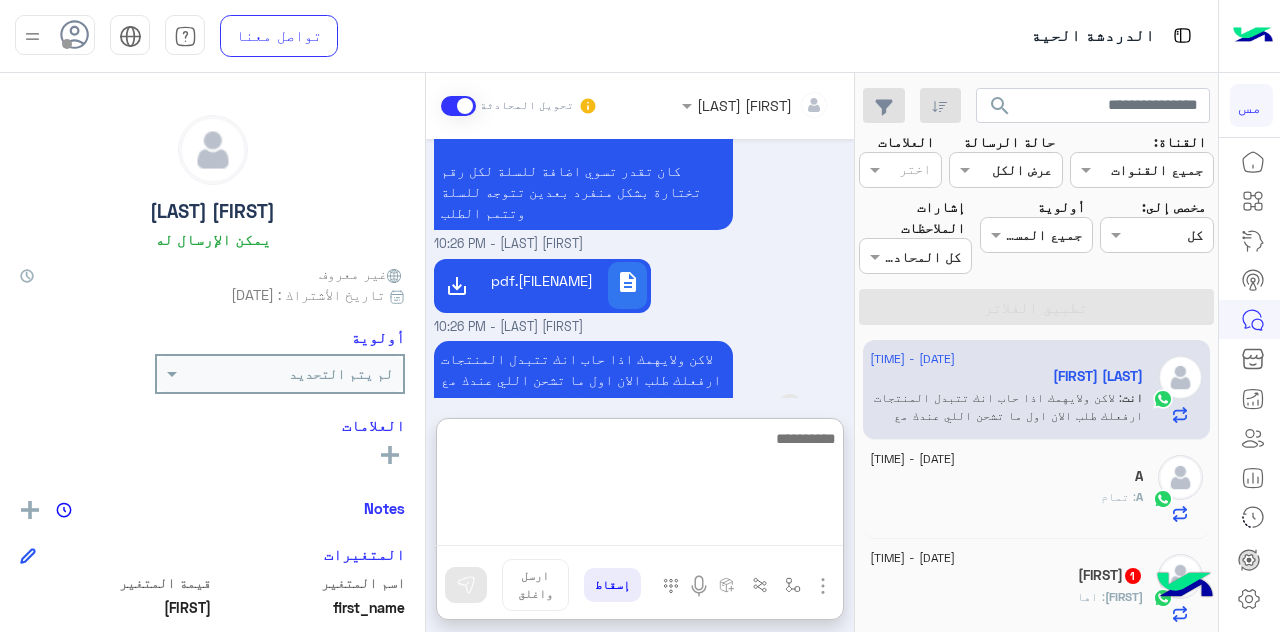 scroll, scrollTop: 2912, scrollLeft: 0, axis: vertical 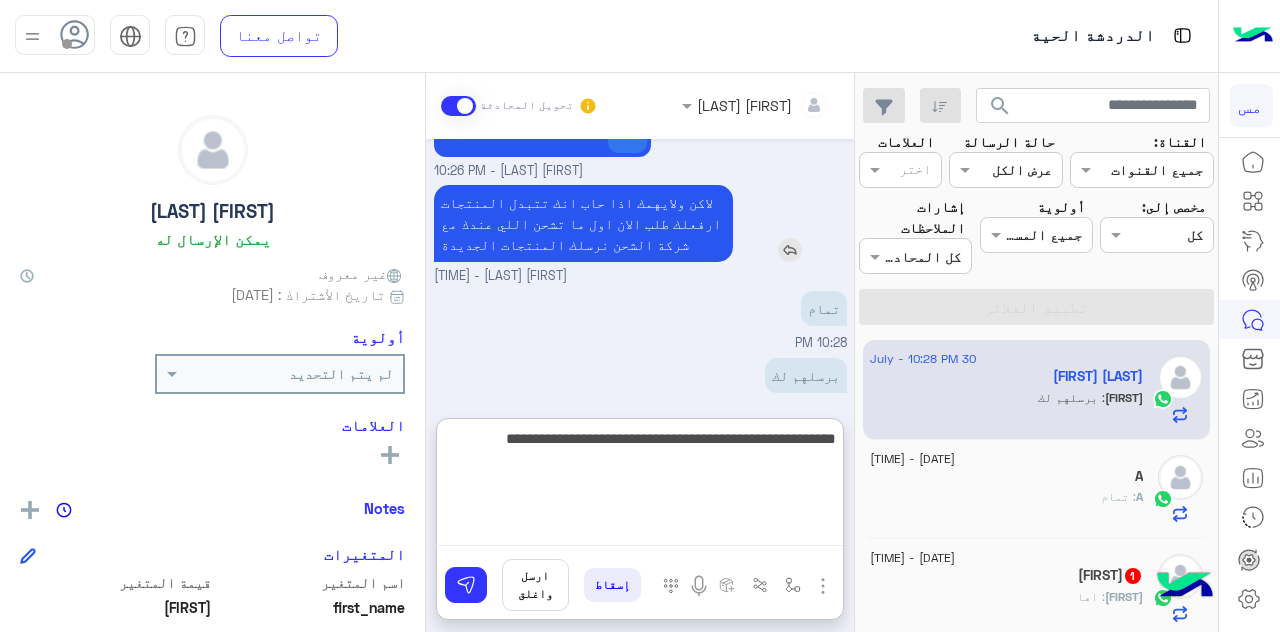 type on "**********" 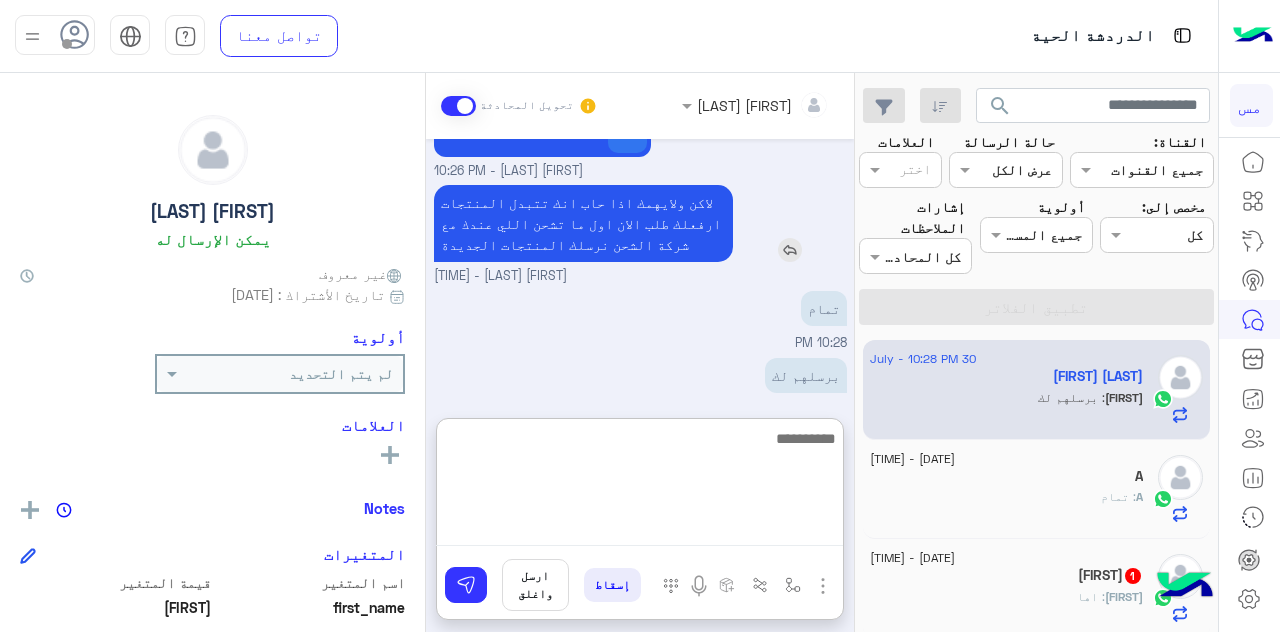 scroll, scrollTop: 3130, scrollLeft: 0, axis: vertical 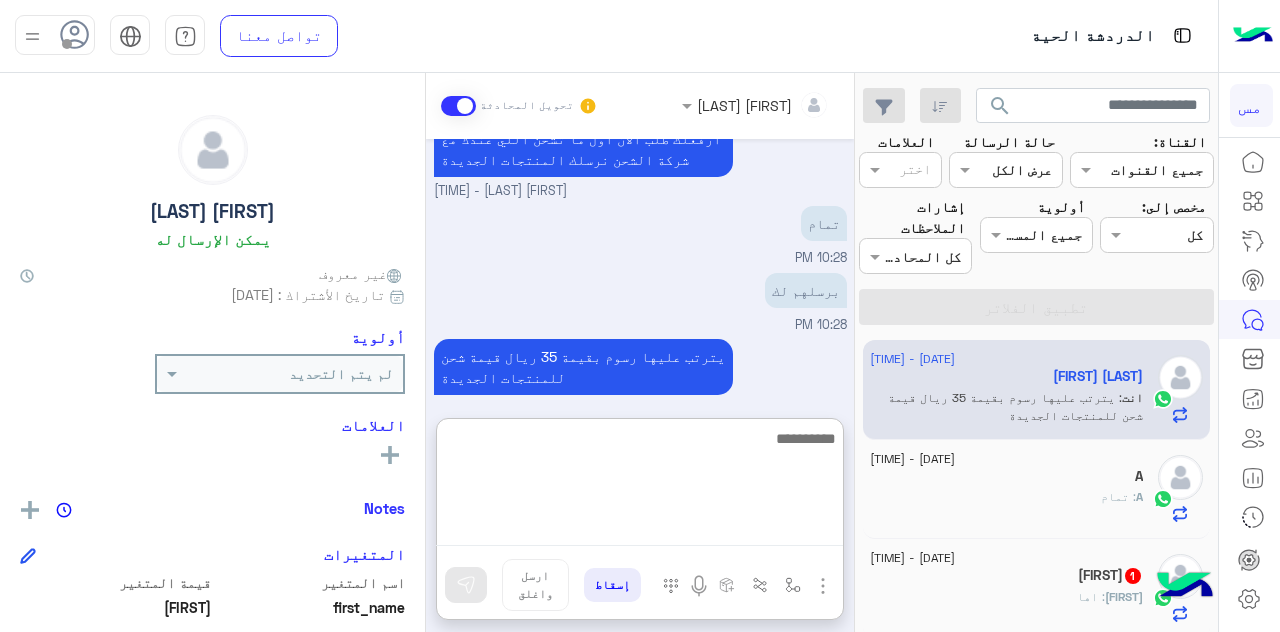 click at bounding box center (639, 486) 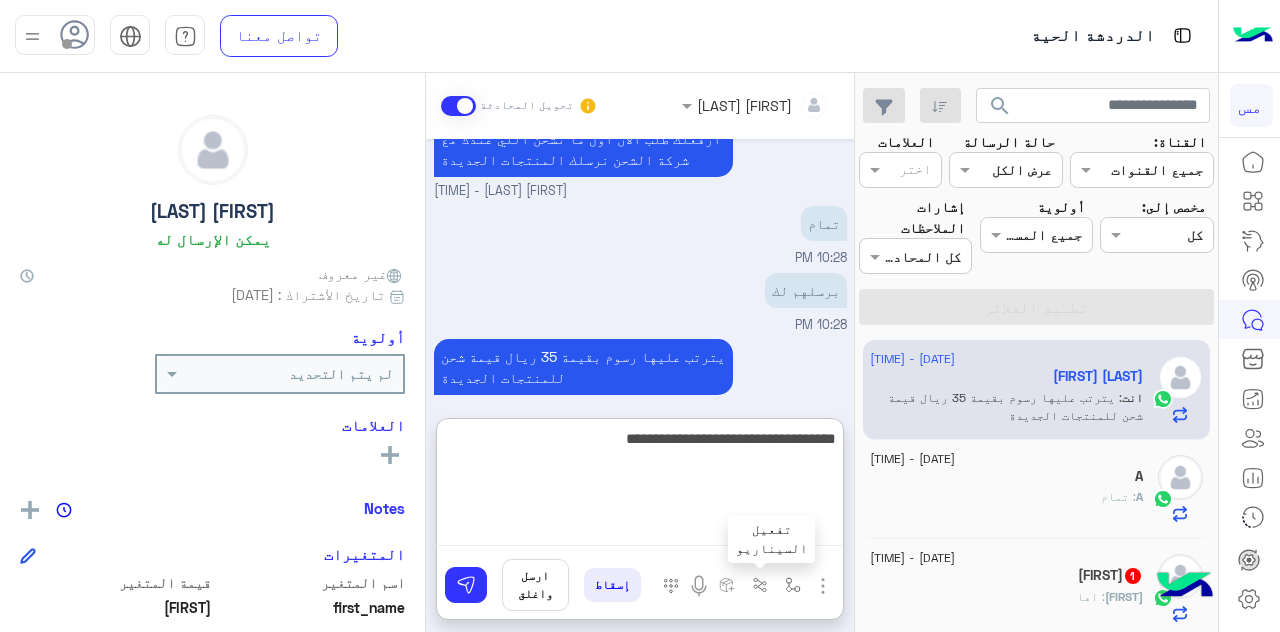 type on "**********" 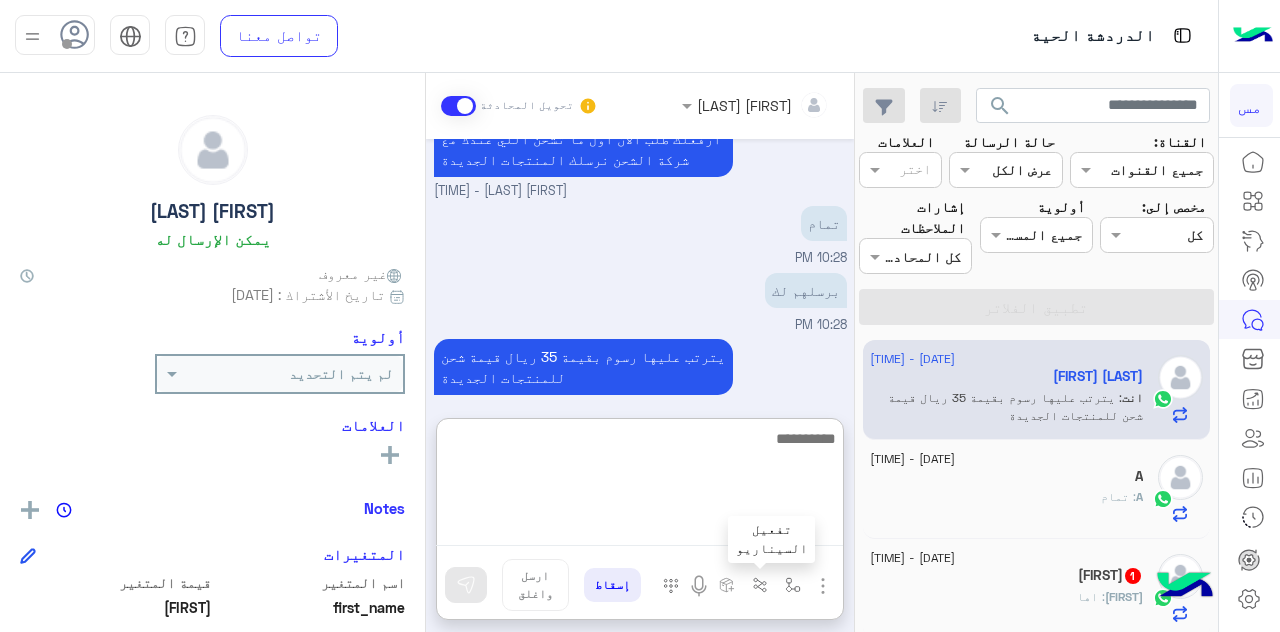 scroll, scrollTop: 3194, scrollLeft: 0, axis: vertical 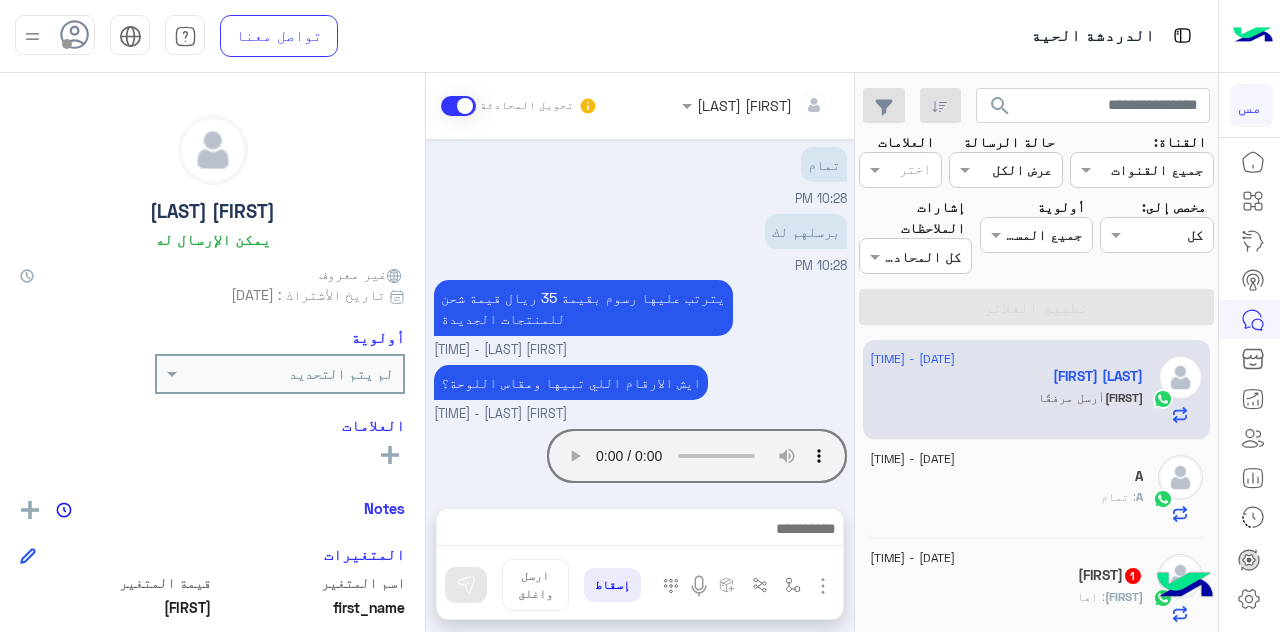 click at bounding box center (639, 531) 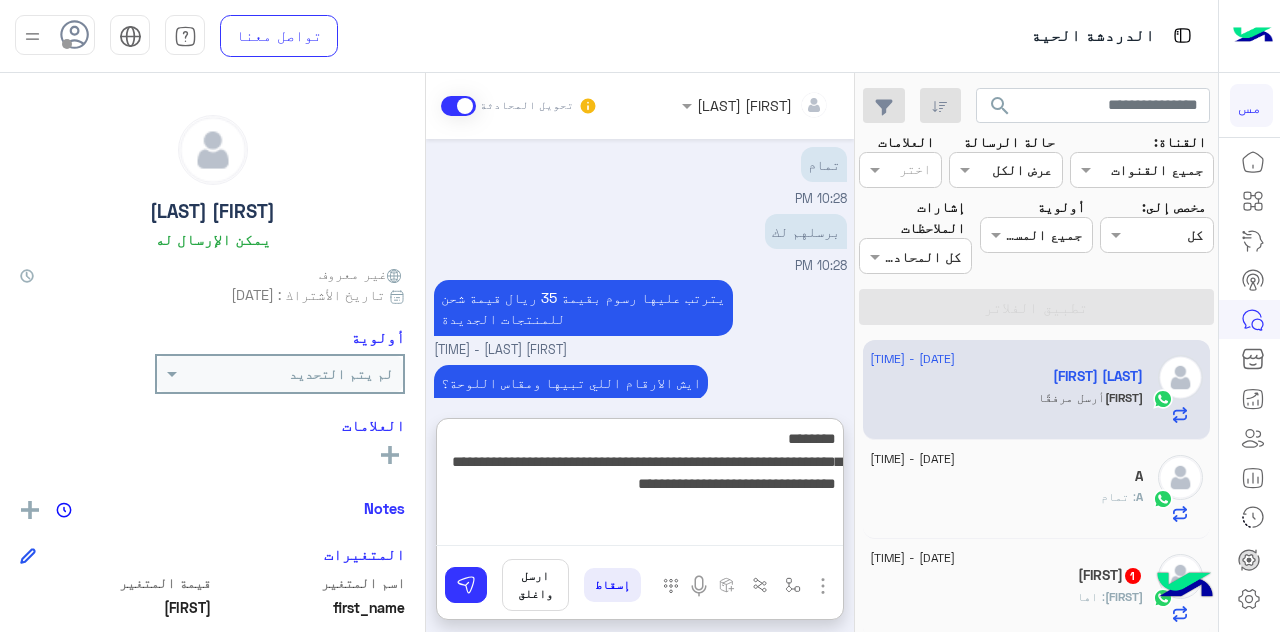 type on "**********" 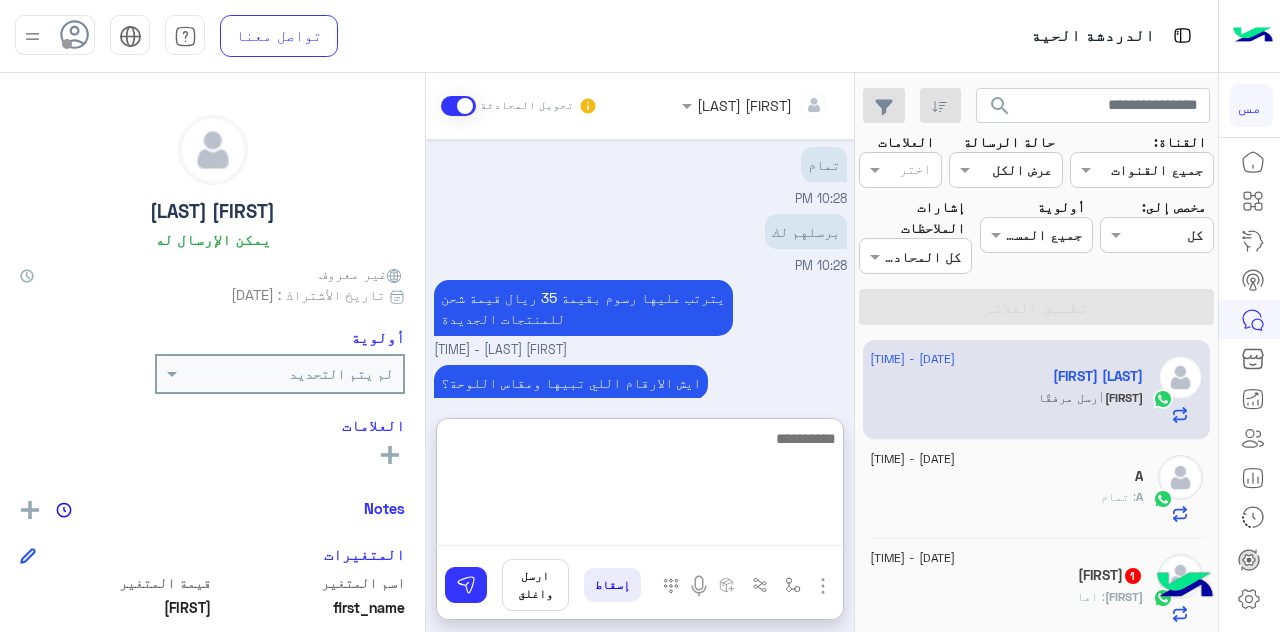 scroll, scrollTop: 3406, scrollLeft: 0, axis: vertical 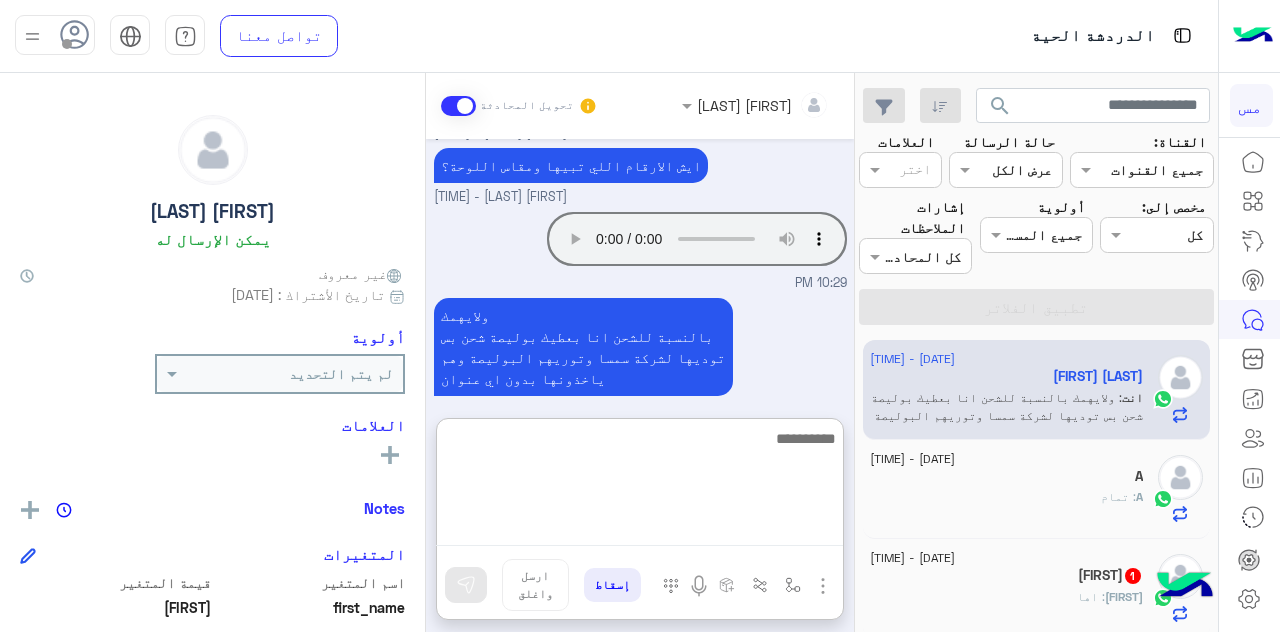 click at bounding box center [823, 586] 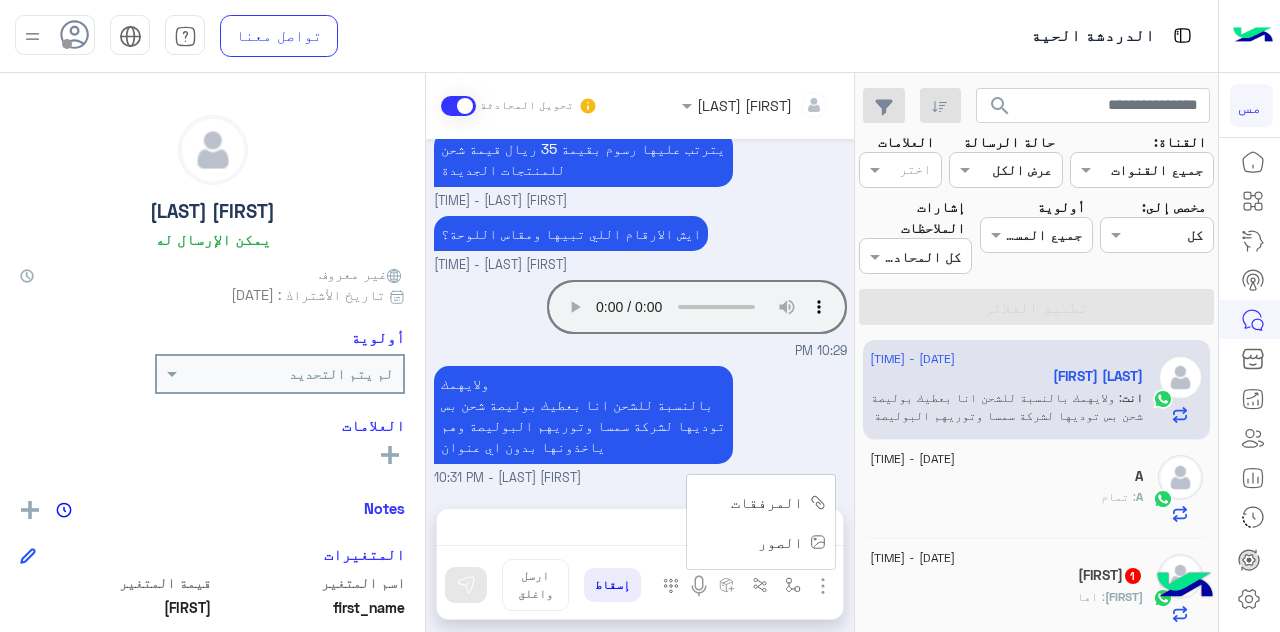 scroll, scrollTop: 3316, scrollLeft: 0, axis: vertical 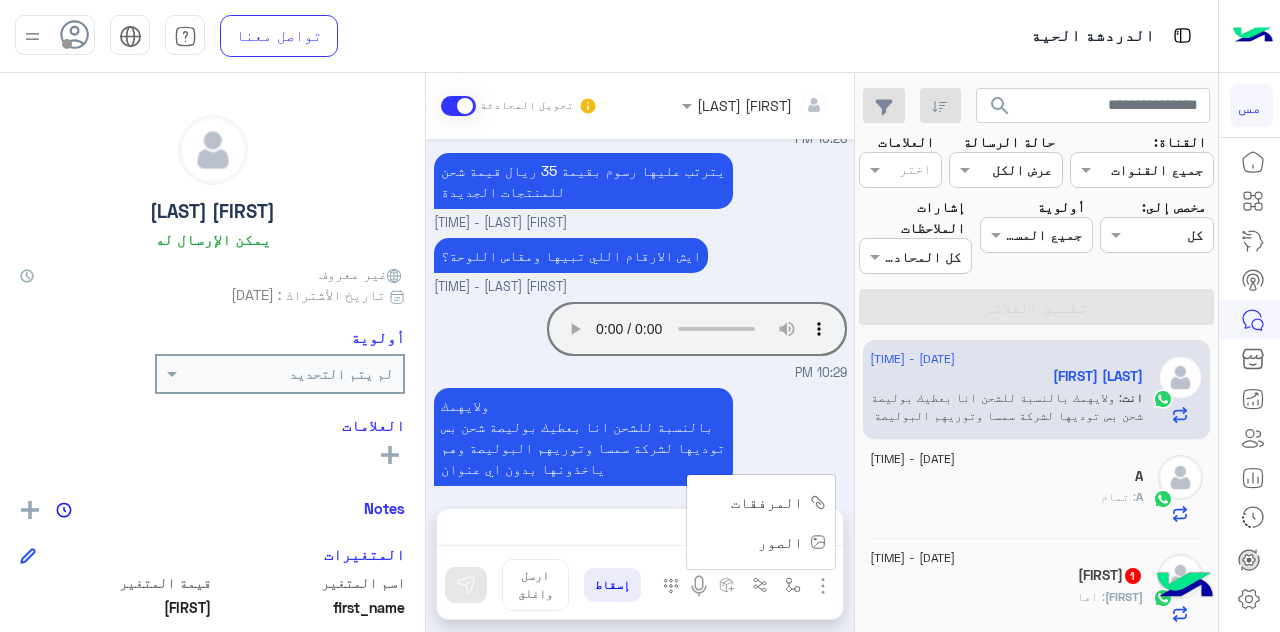 click on "المرفقات" at bounding box center [767, 502] 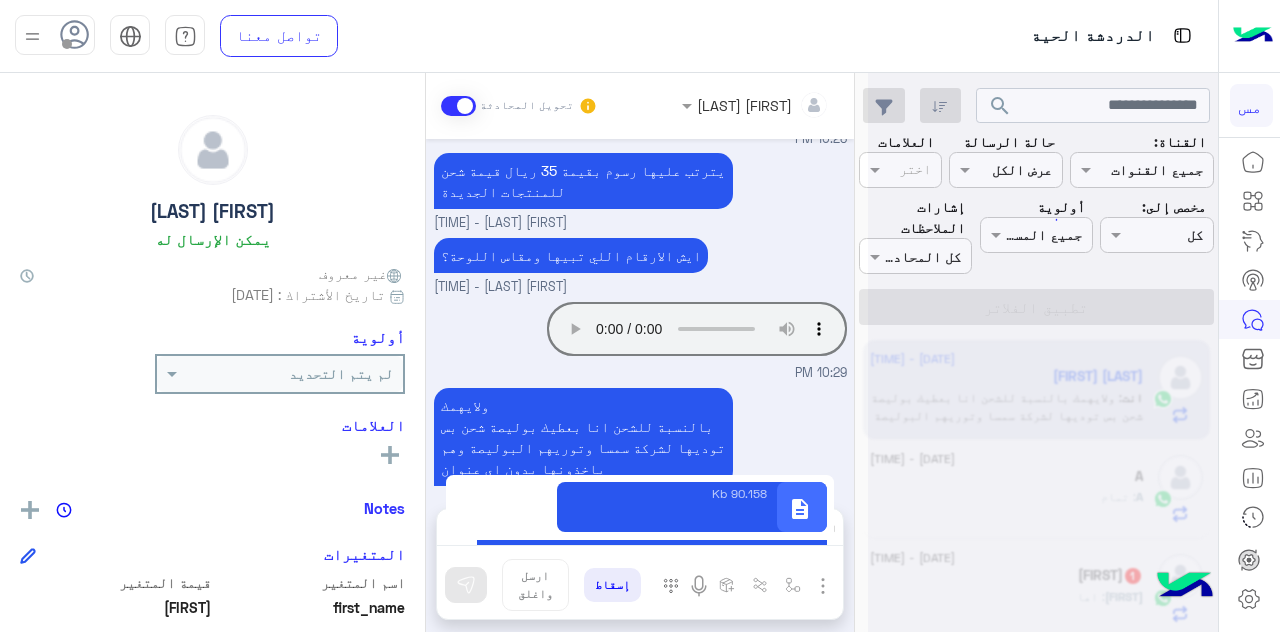 type on "**********" 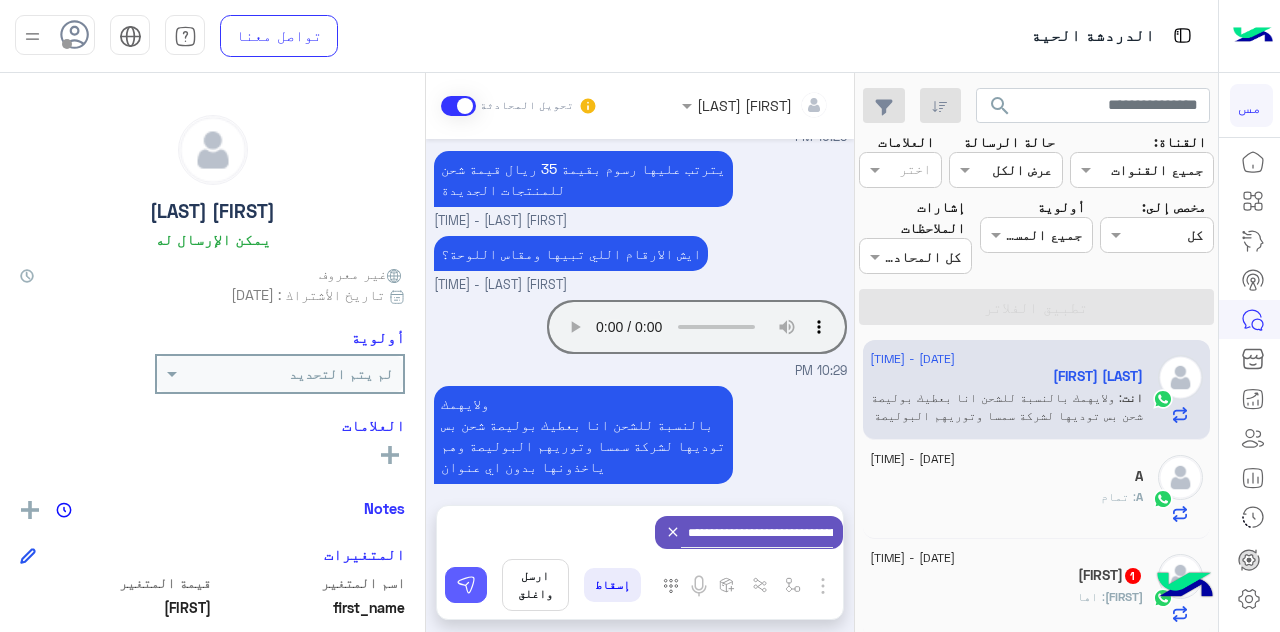 click at bounding box center (466, 585) 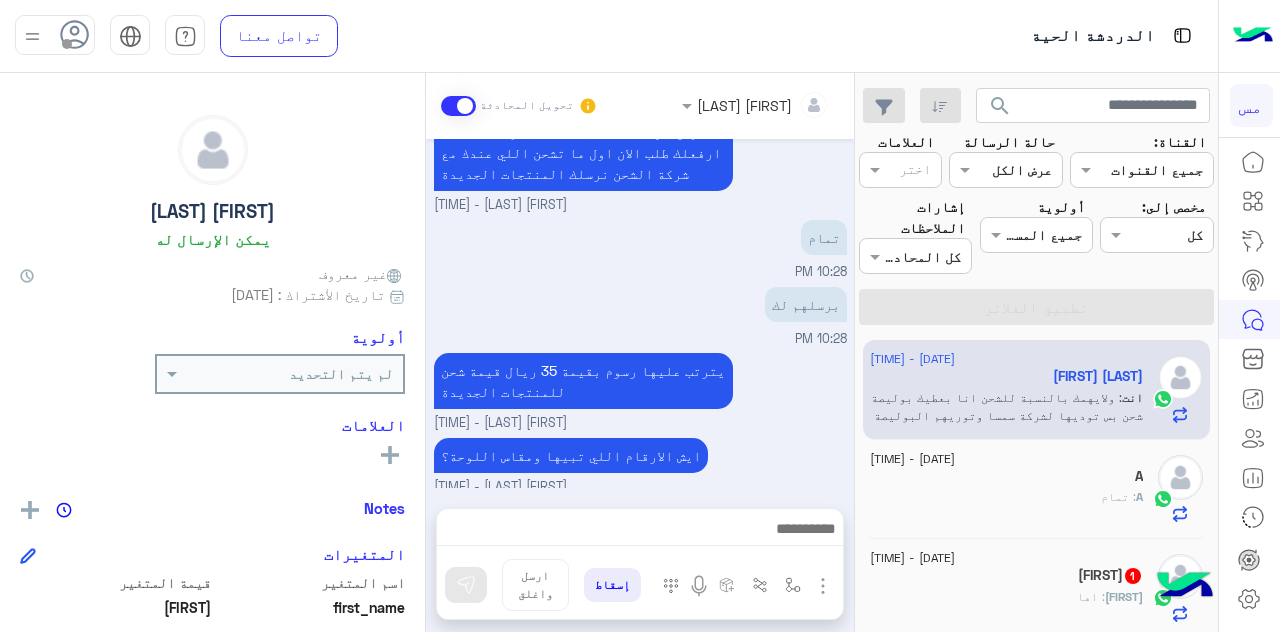 scroll, scrollTop: 3316, scrollLeft: 0, axis: vertical 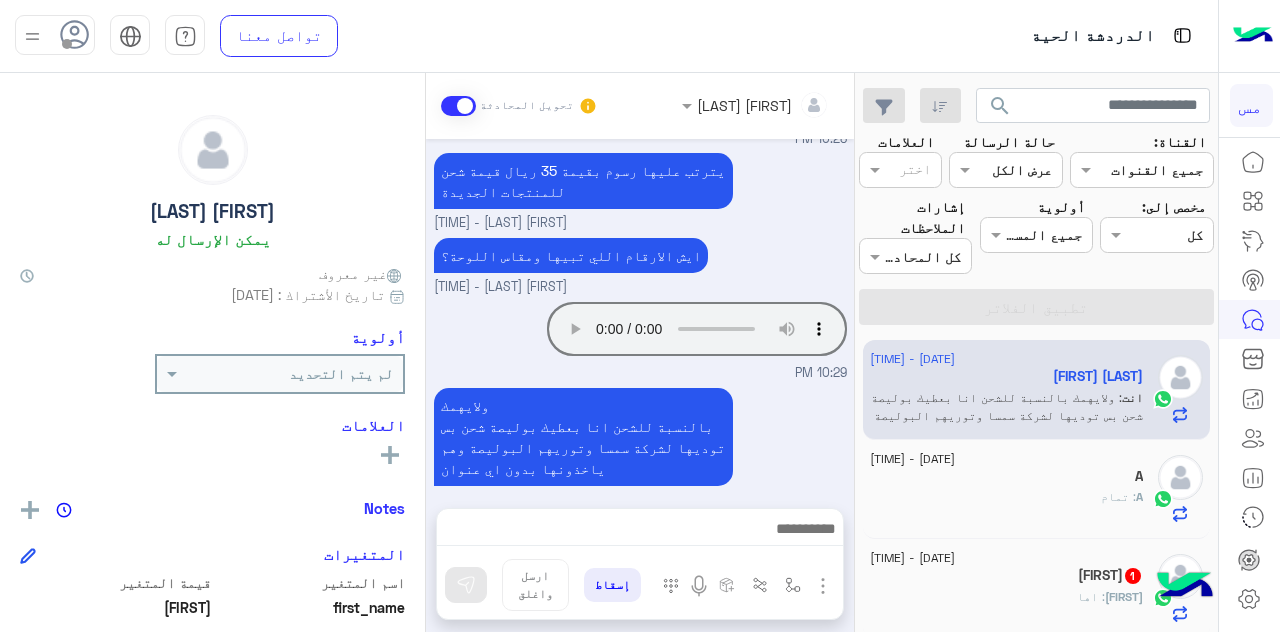 click at bounding box center [639, 531] 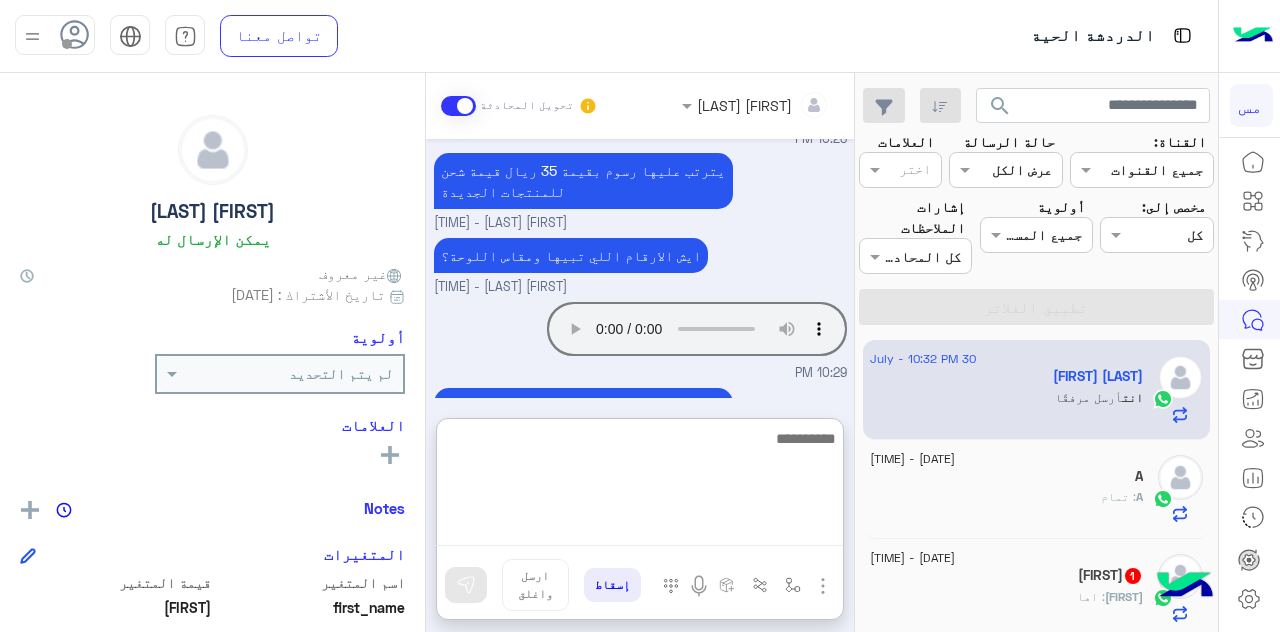 scroll, scrollTop: 3535, scrollLeft: 0, axis: vertical 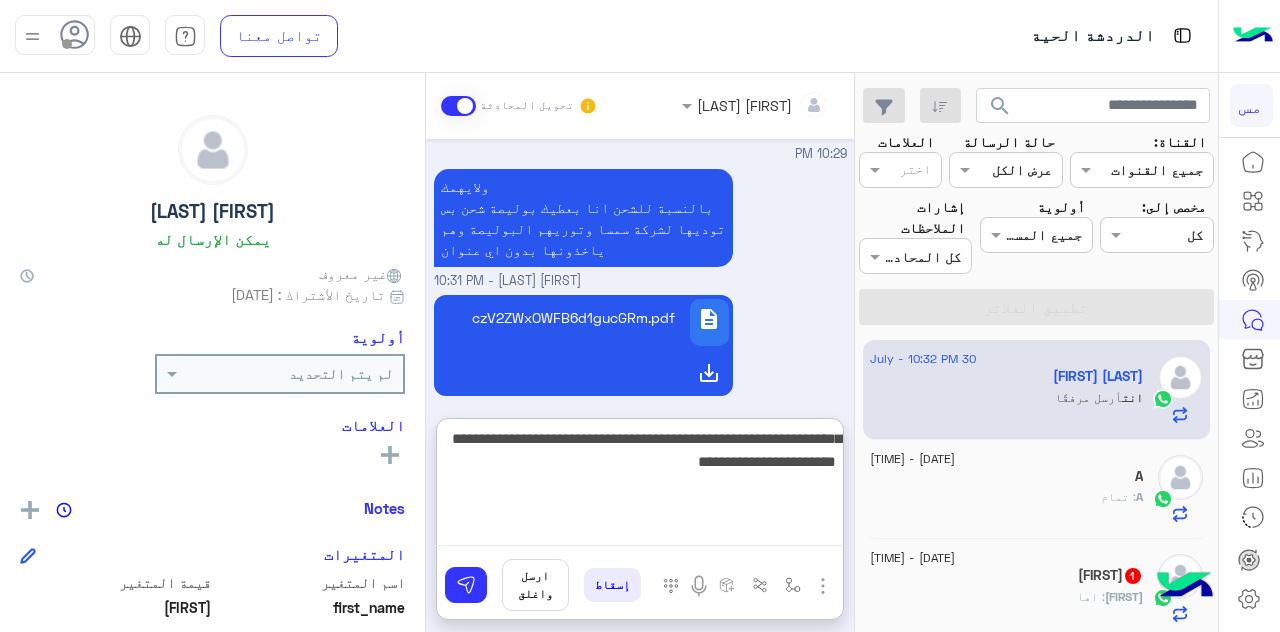 type on "**********" 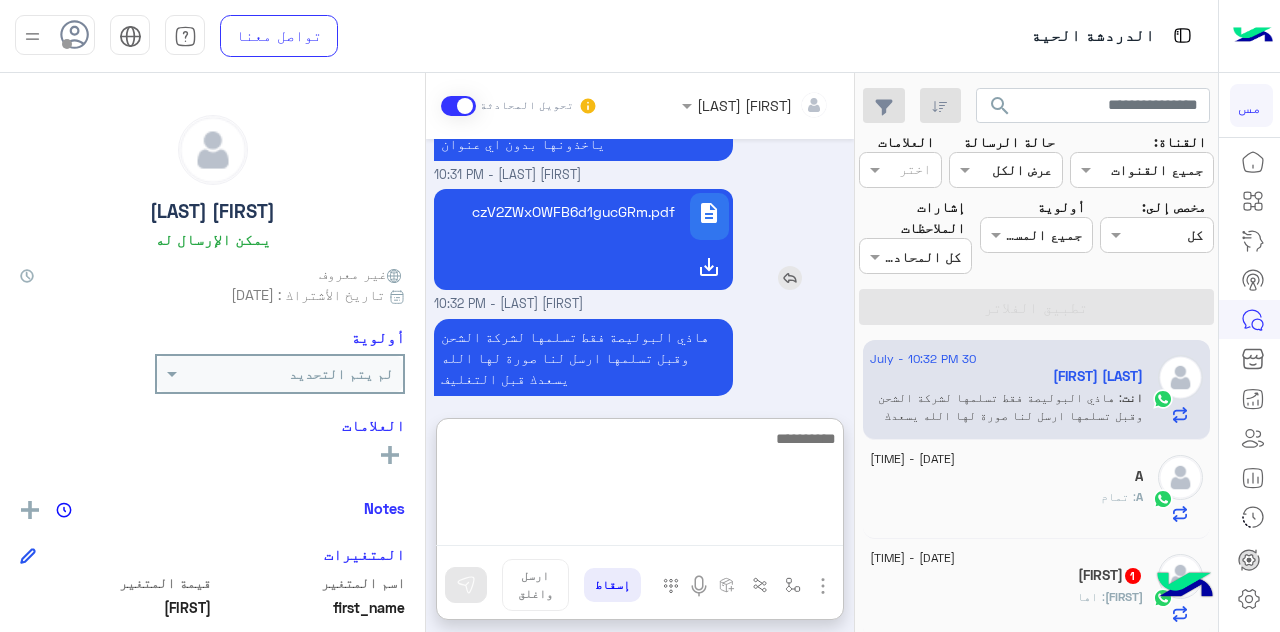 scroll, scrollTop: 3613, scrollLeft: 0, axis: vertical 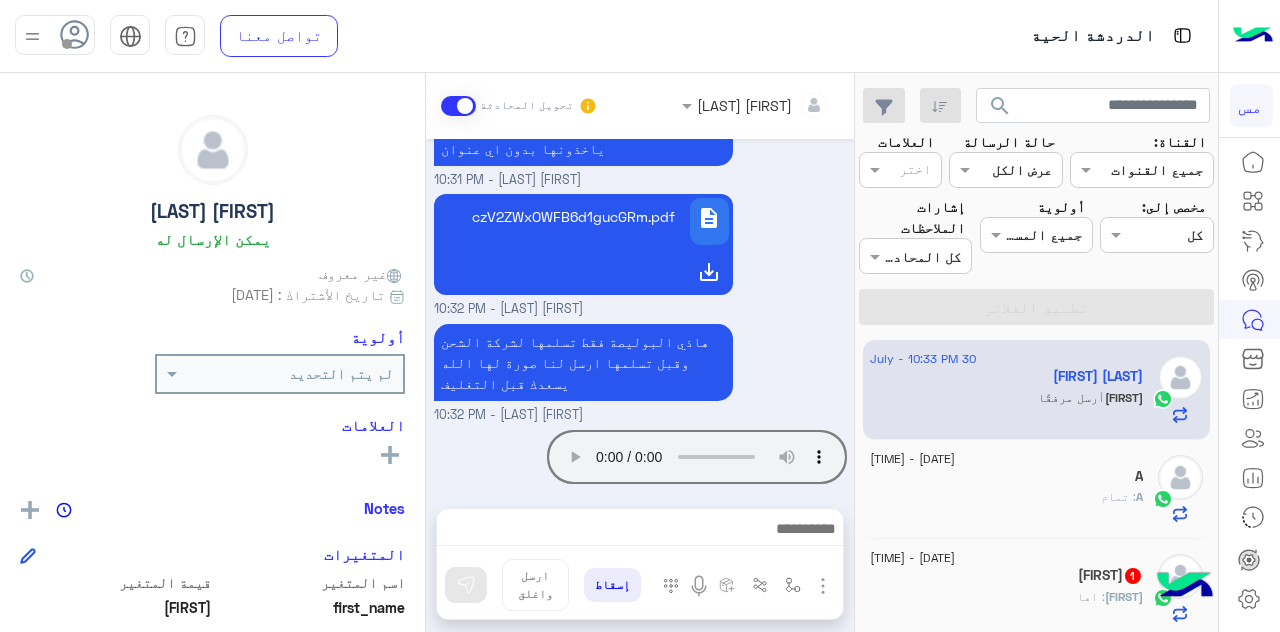 click at bounding box center (639, 531) 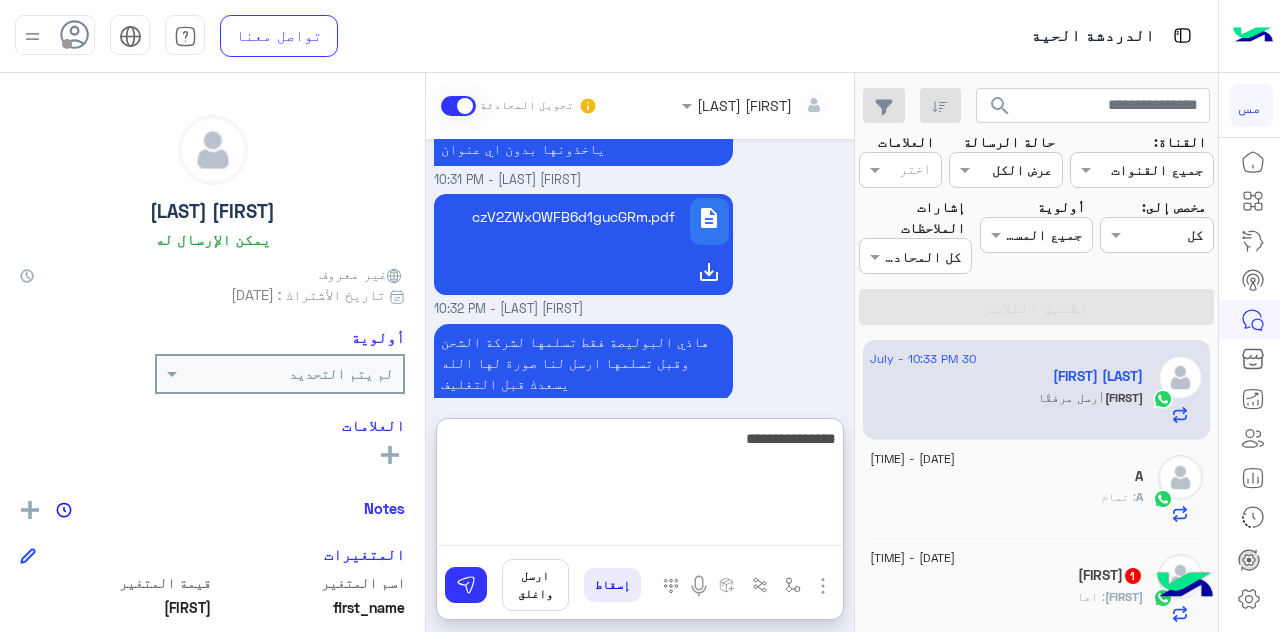 type on "**********" 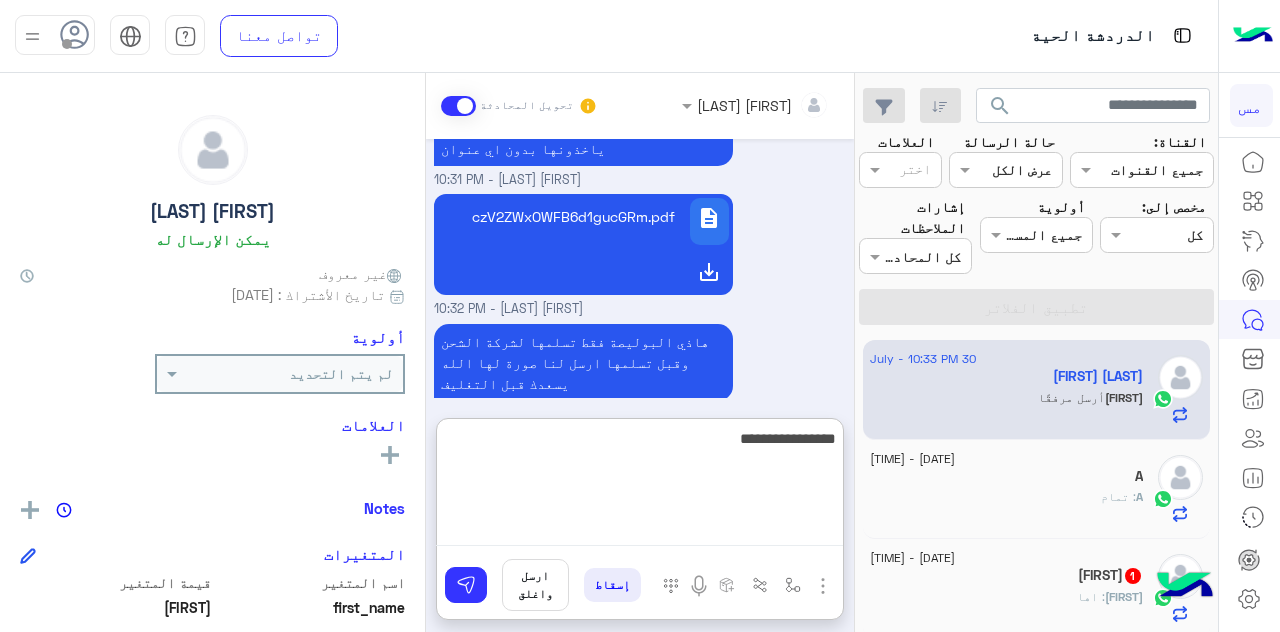 type 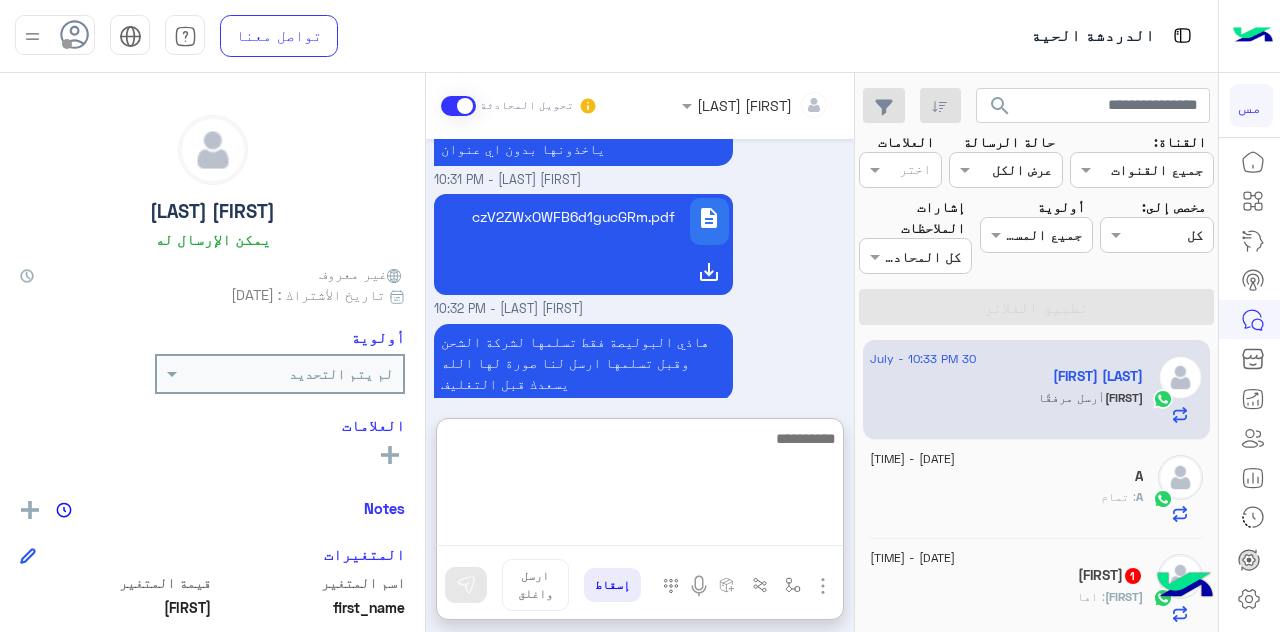 scroll, scrollTop: 3790, scrollLeft: 0, axis: vertical 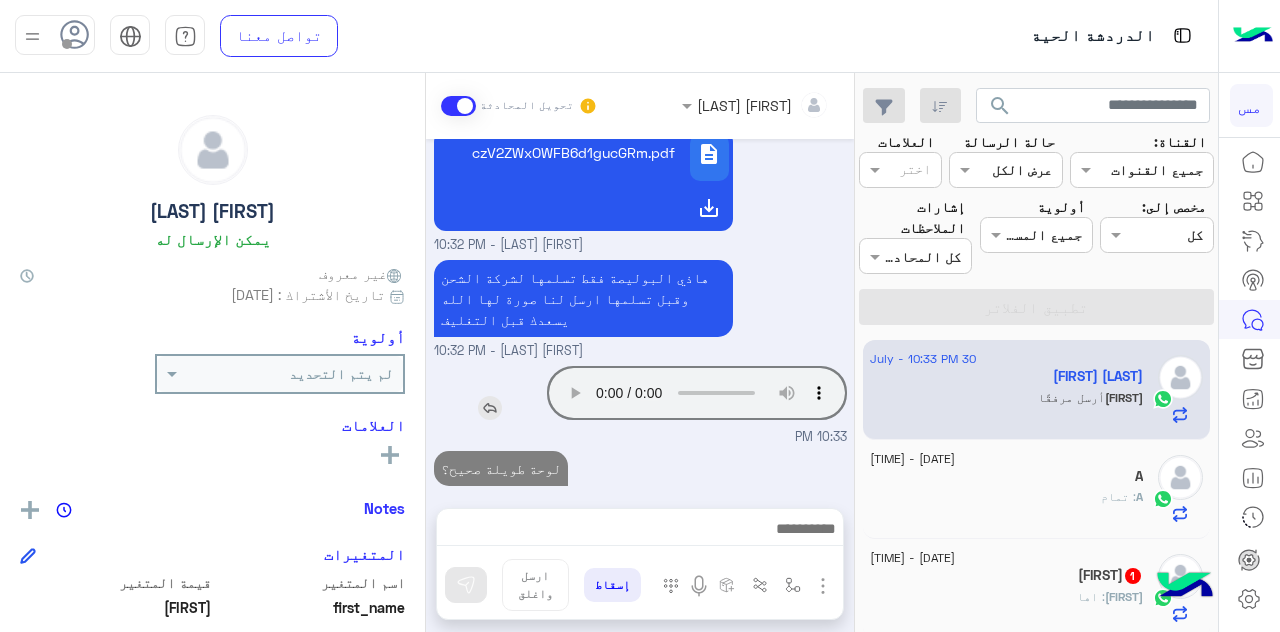 type 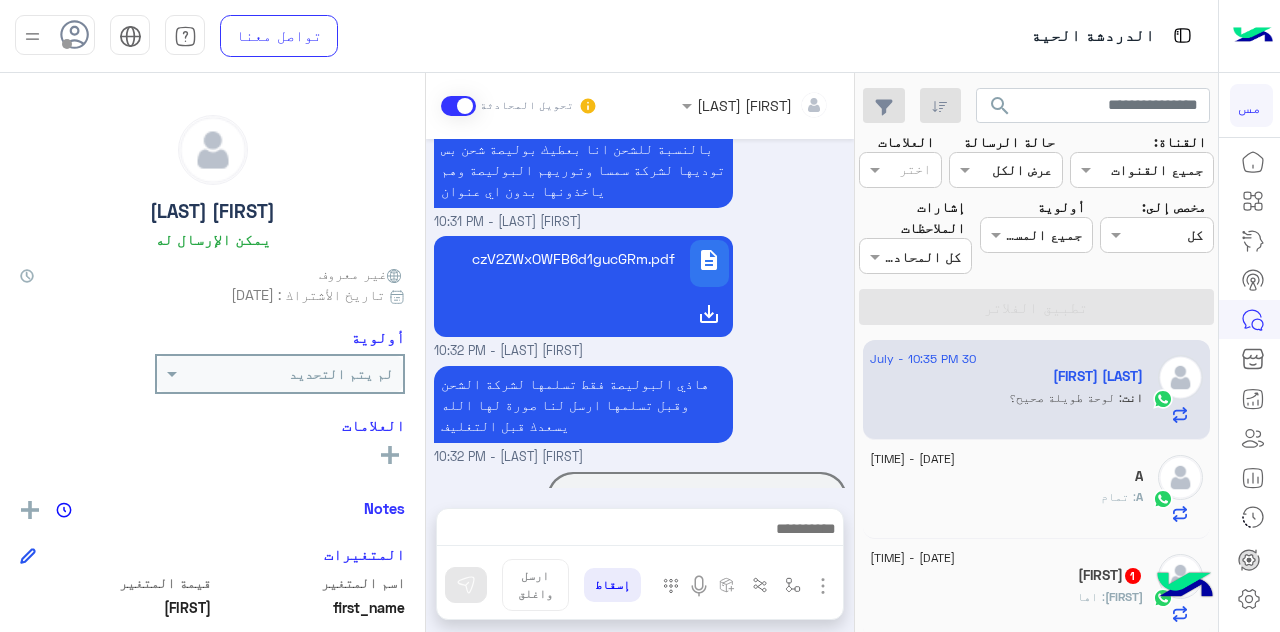scroll, scrollTop: 3700, scrollLeft: 0, axis: vertical 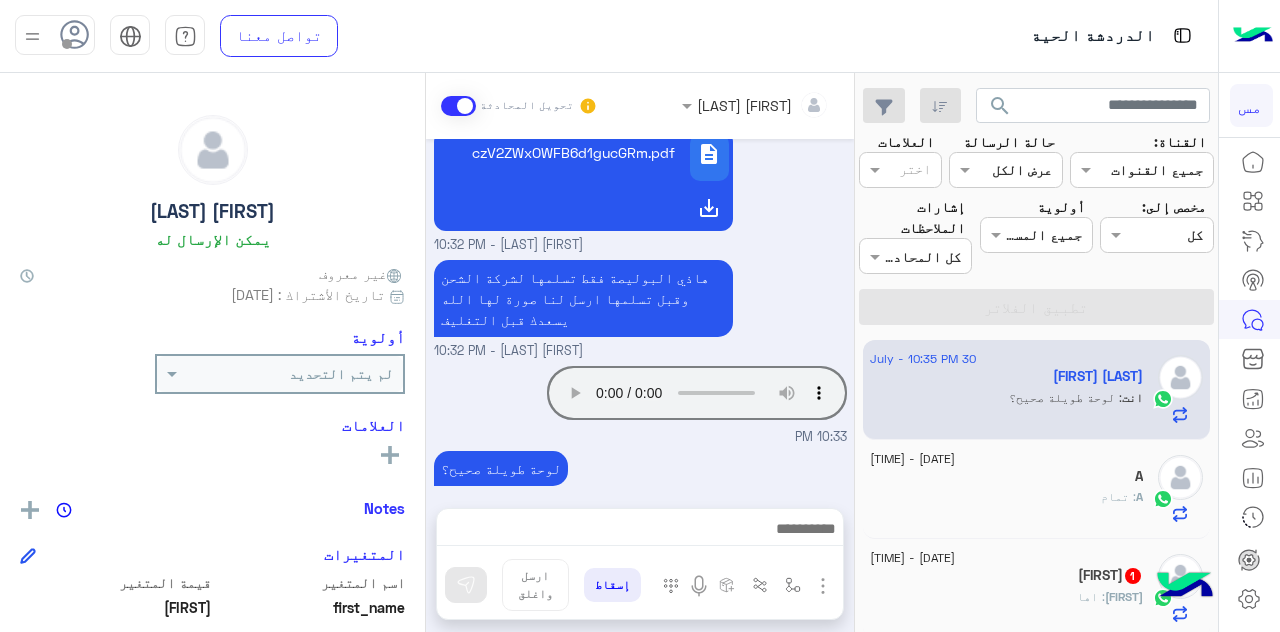 click at bounding box center (639, 531) 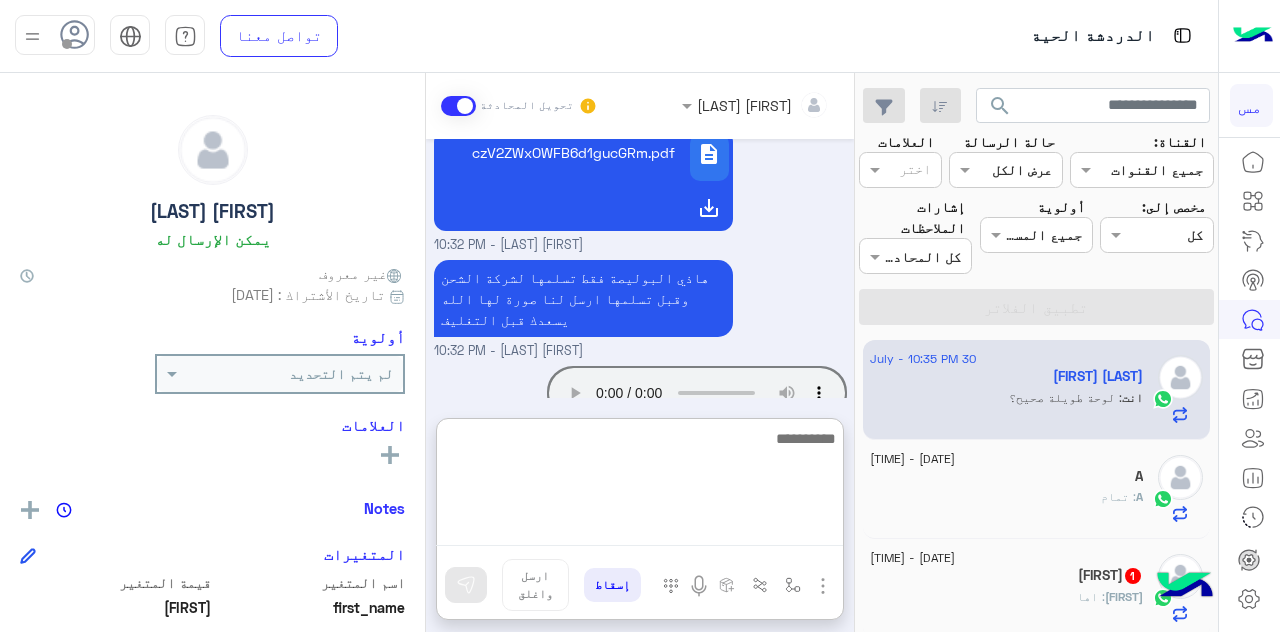 paste on "**********" 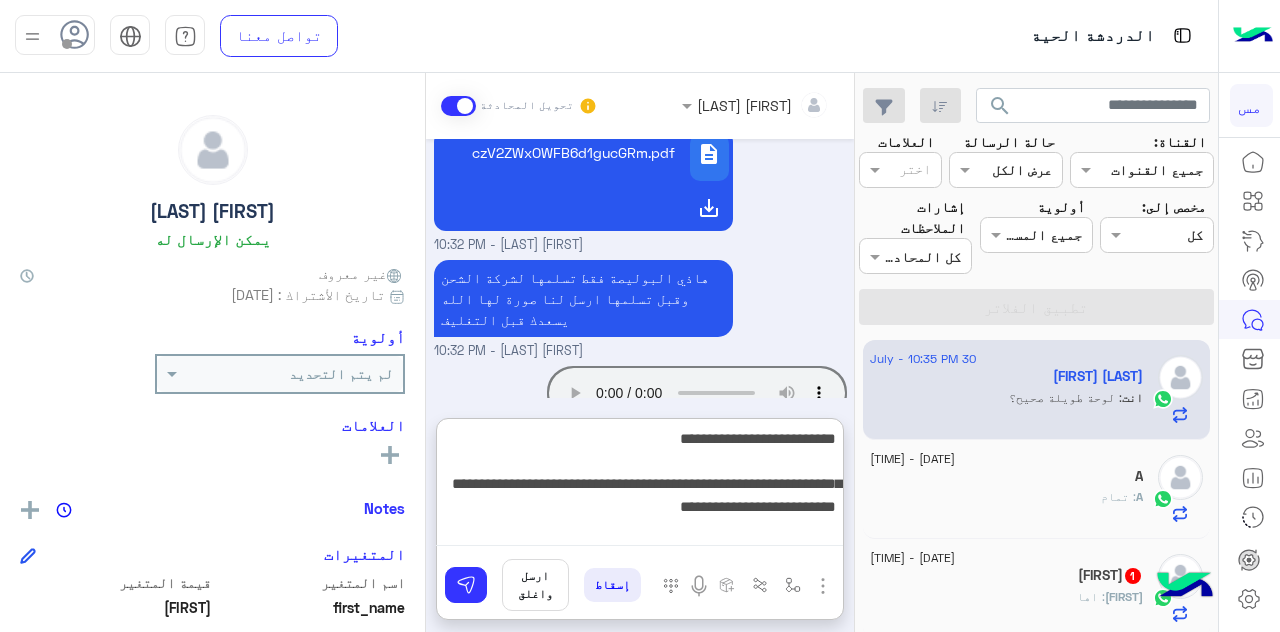 type on "**********" 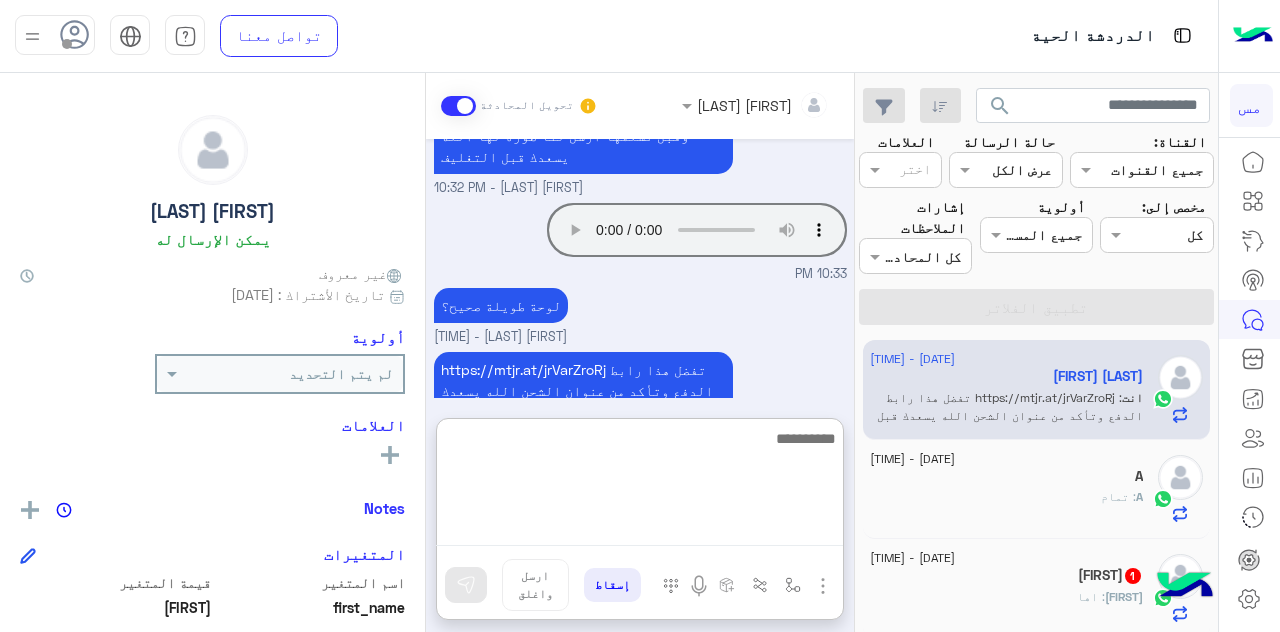 scroll, scrollTop: 3896, scrollLeft: 0, axis: vertical 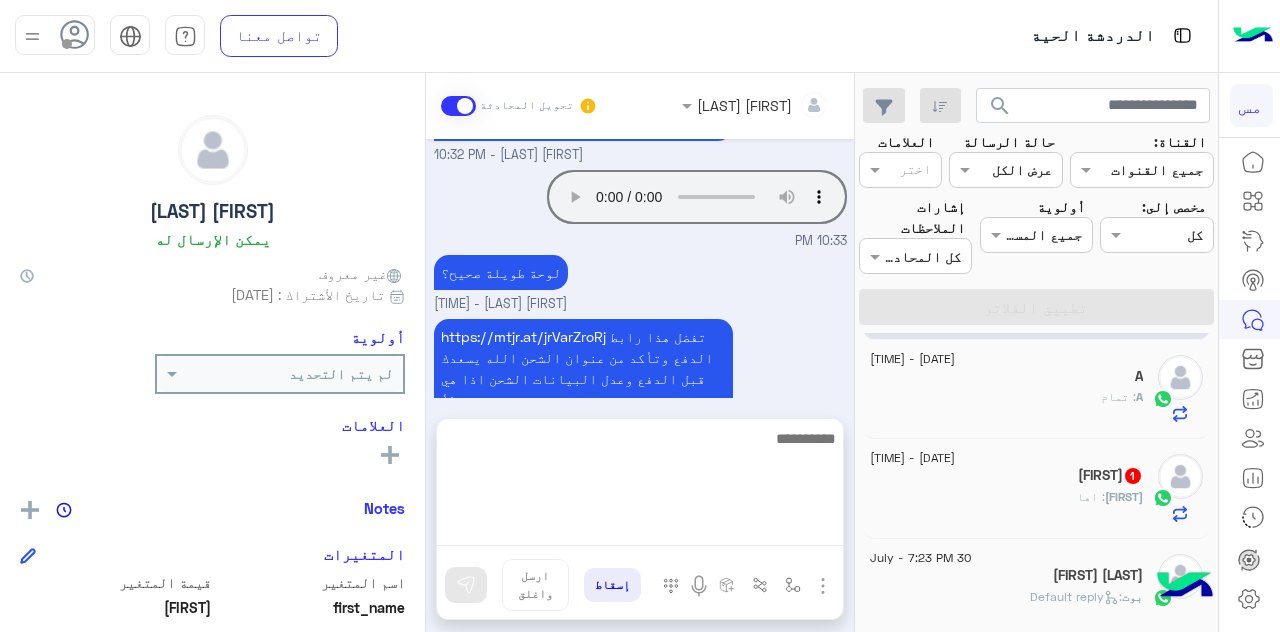 click on "Me   1" 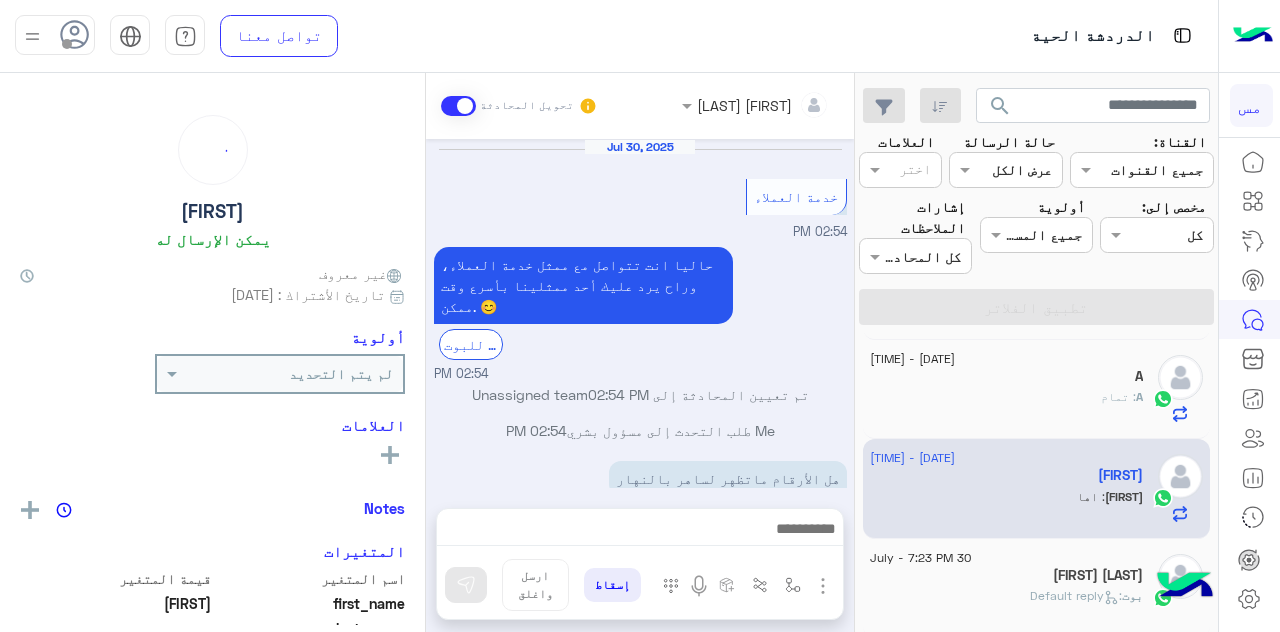 scroll, scrollTop: 328, scrollLeft: 0, axis: vertical 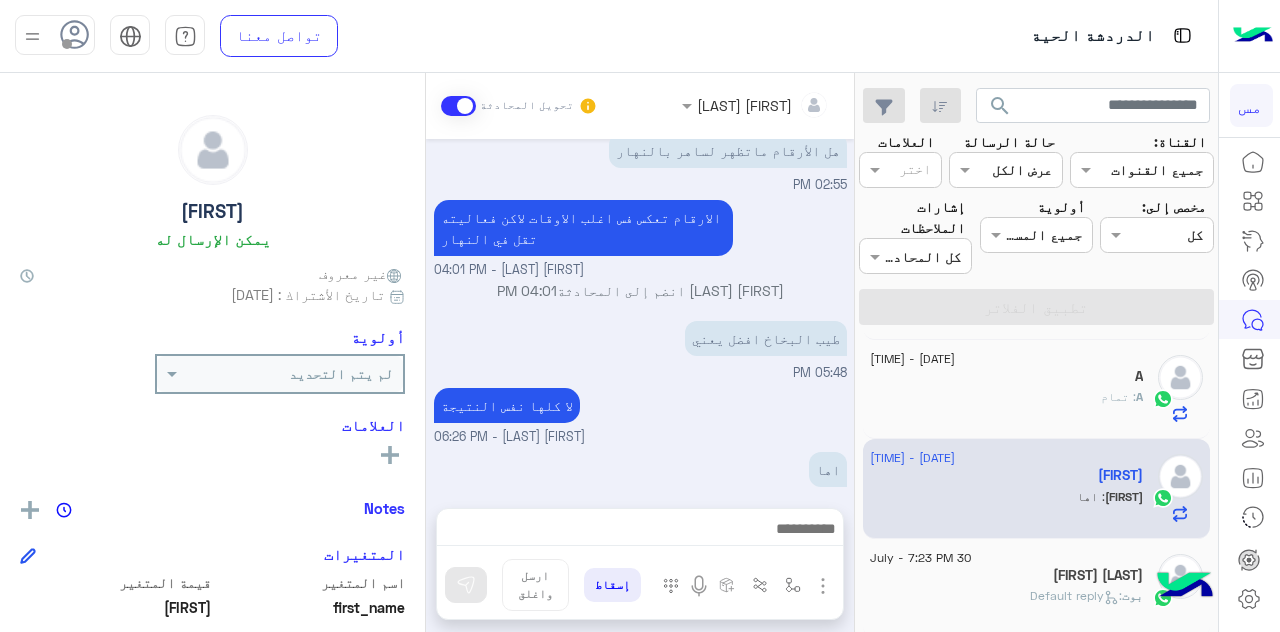 click at bounding box center [458, 106] 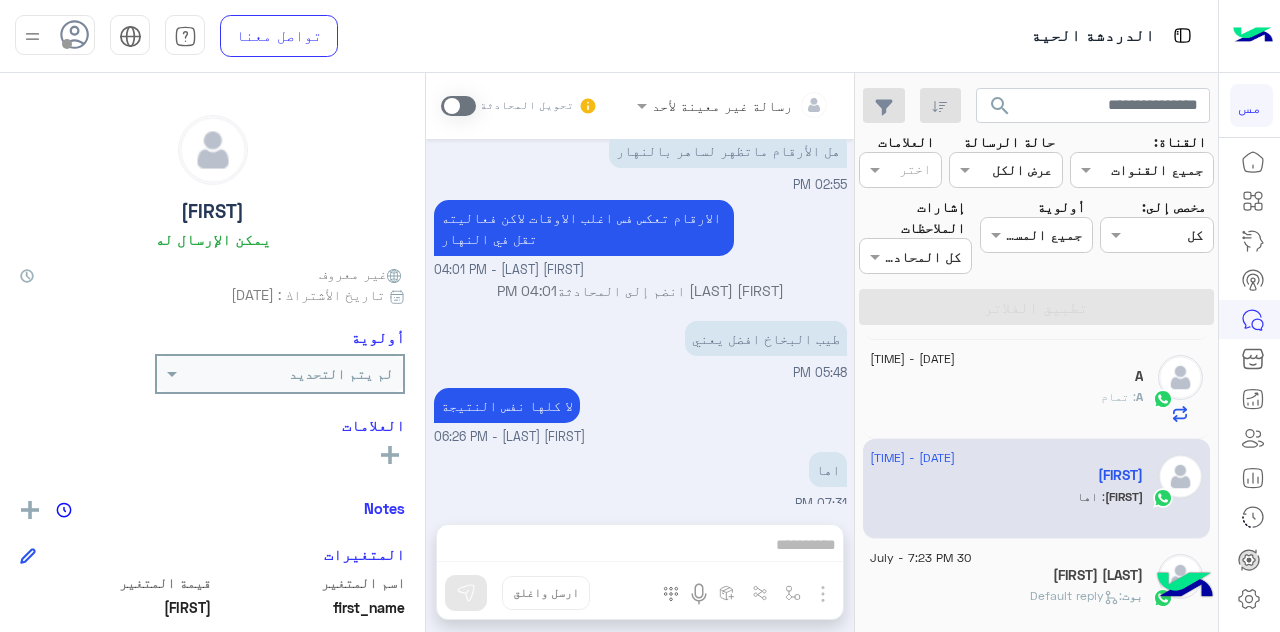 scroll, scrollTop: 350, scrollLeft: 0, axis: vertical 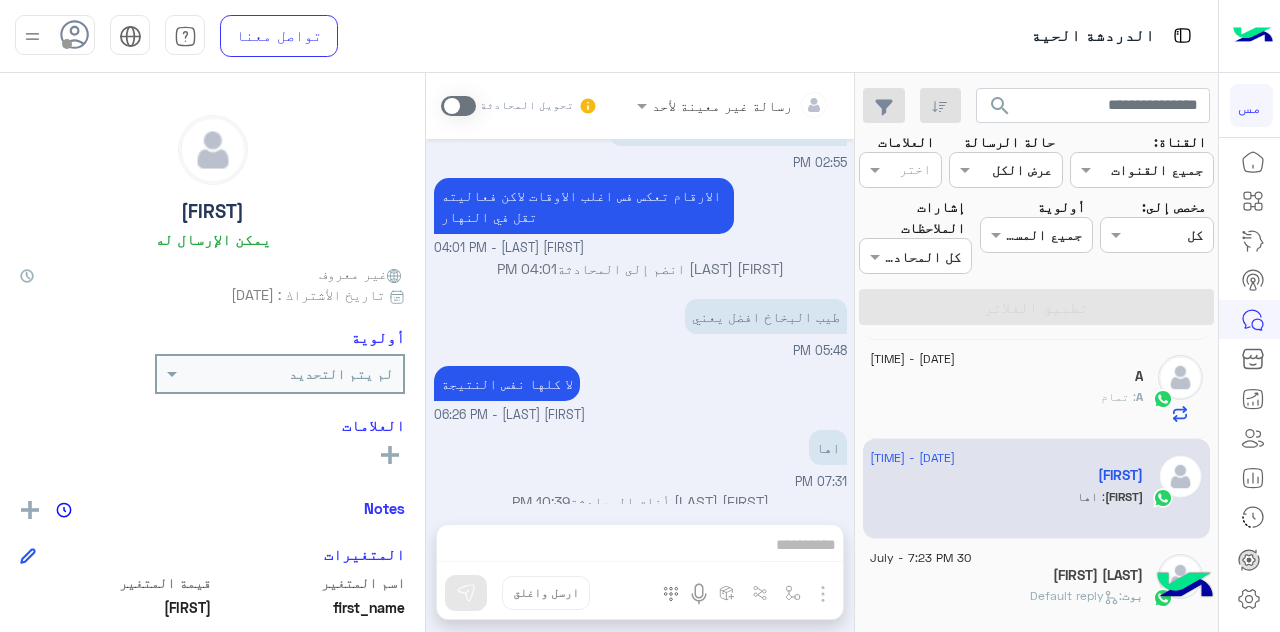 click on "A : تمام" 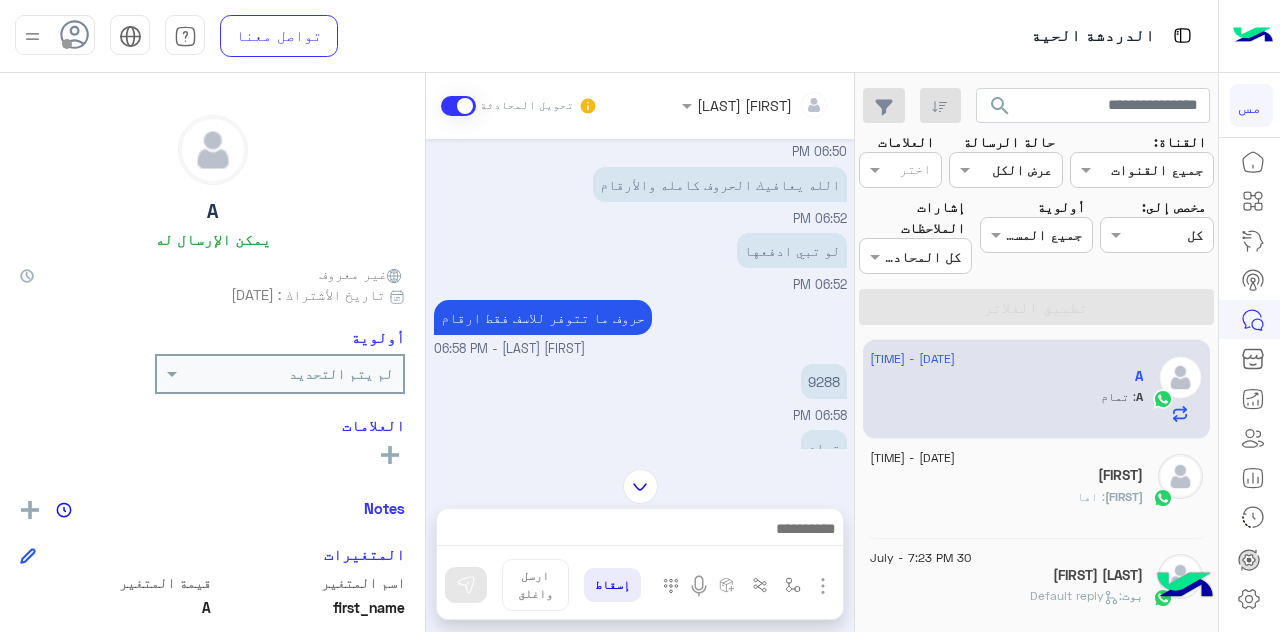 scroll, scrollTop: 542, scrollLeft: 0, axis: vertical 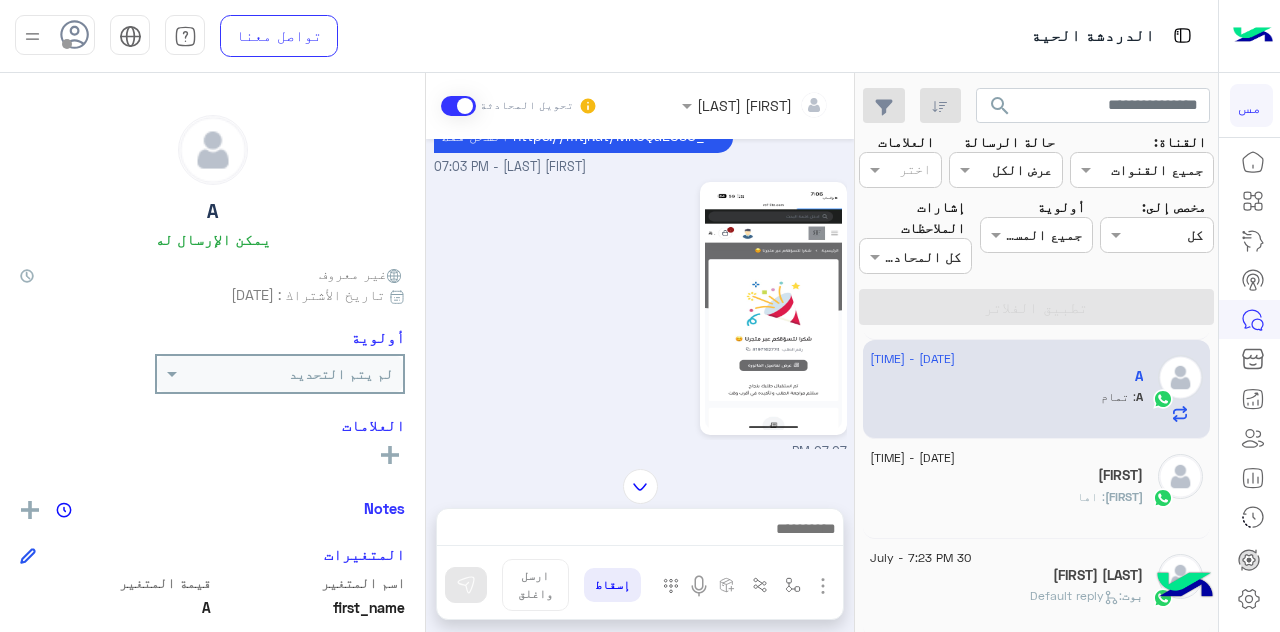 click at bounding box center (458, 106) 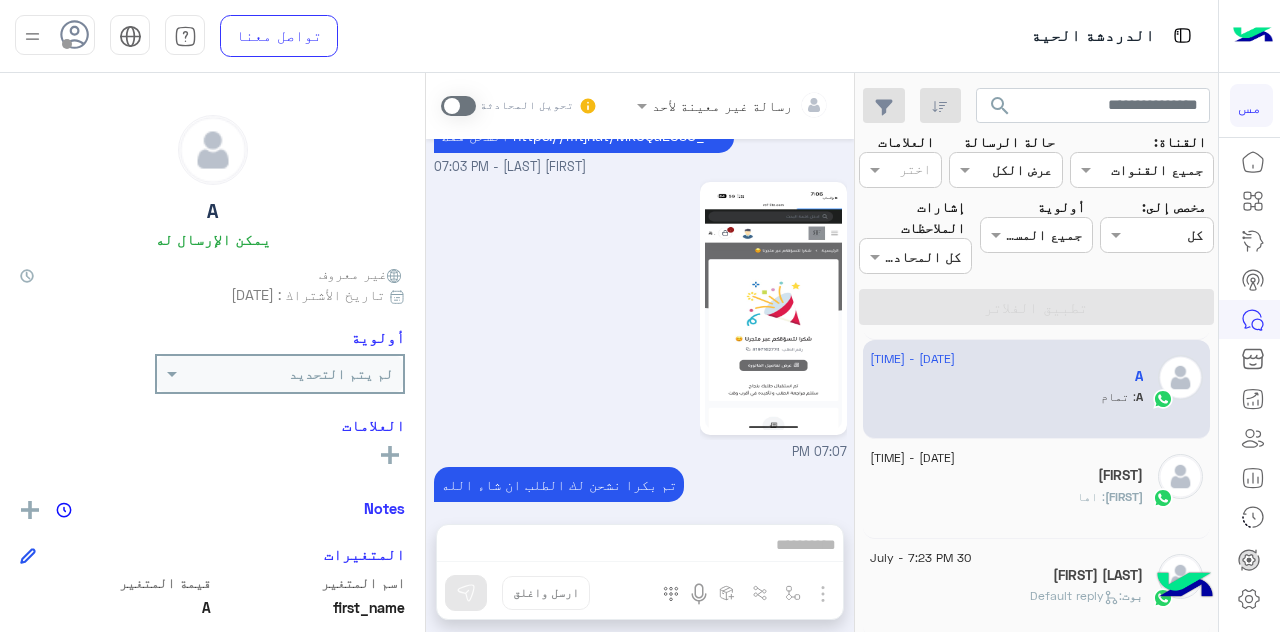 scroll, scrollTop: 663, scrollLeft: 0, axis: vertical 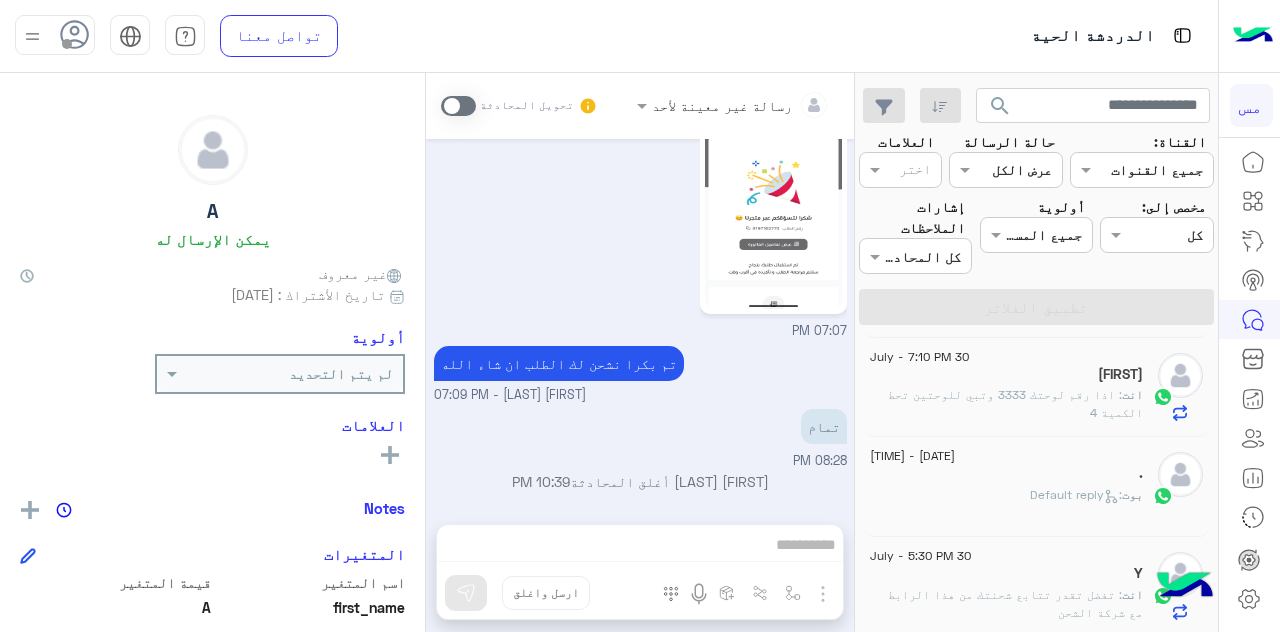 click on ": اذا رقم لوحتك 3333
وتبي للوحتين تحط الكمية 4" 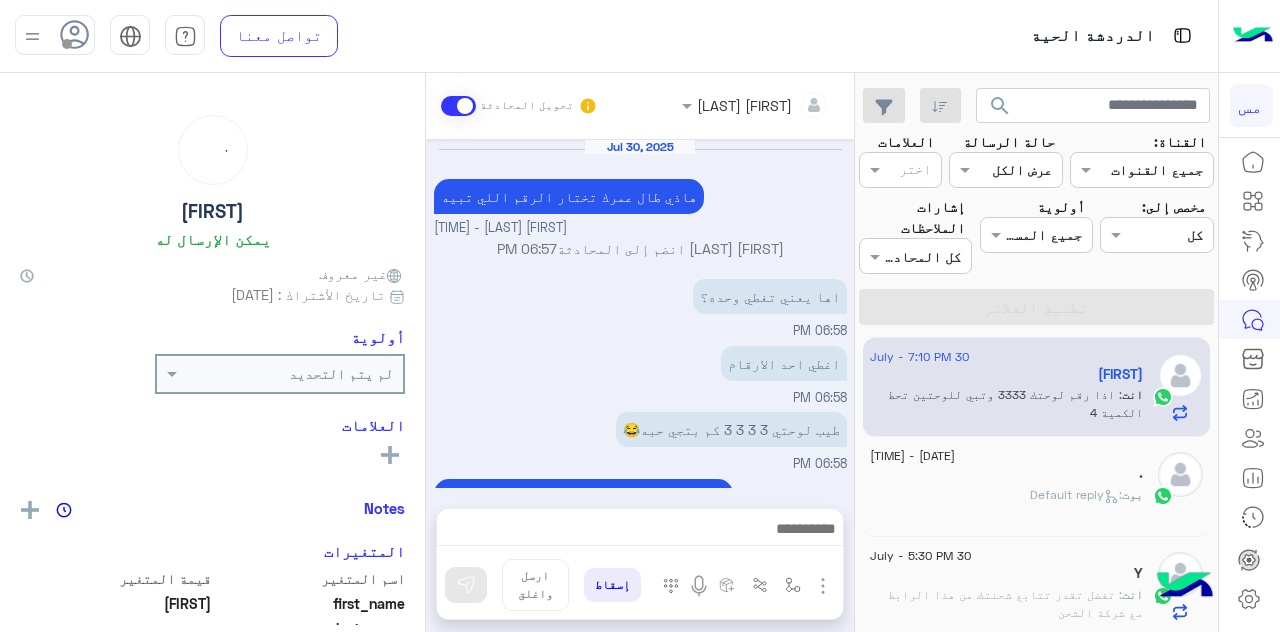 scroll, scrollTop: 429, scrollLeft: 0, axis: vertical 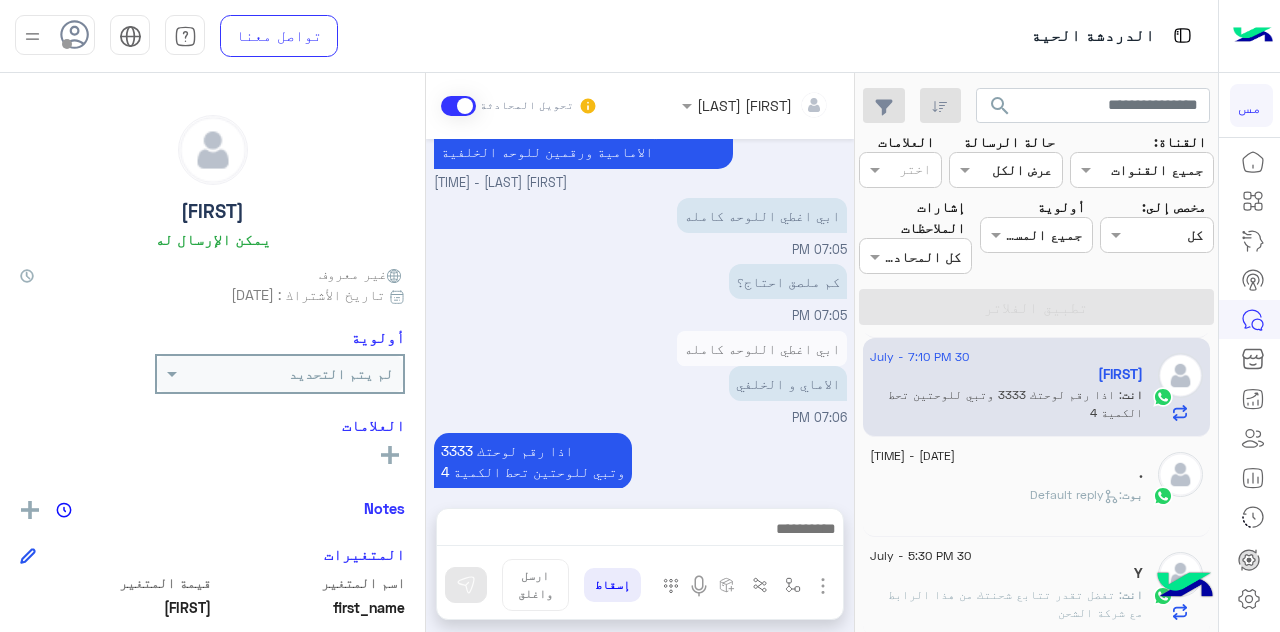 click at bounding box center [458, 106] 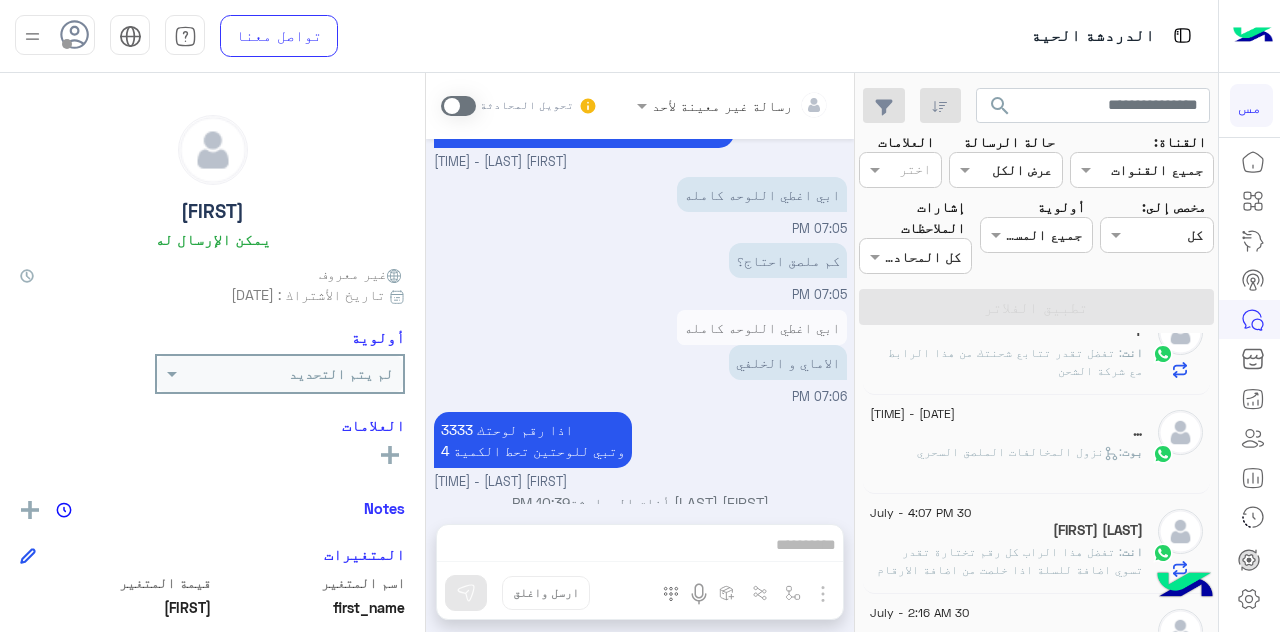 scroll, scrollTop: 700, scrollLeft: 0, axis: vertical 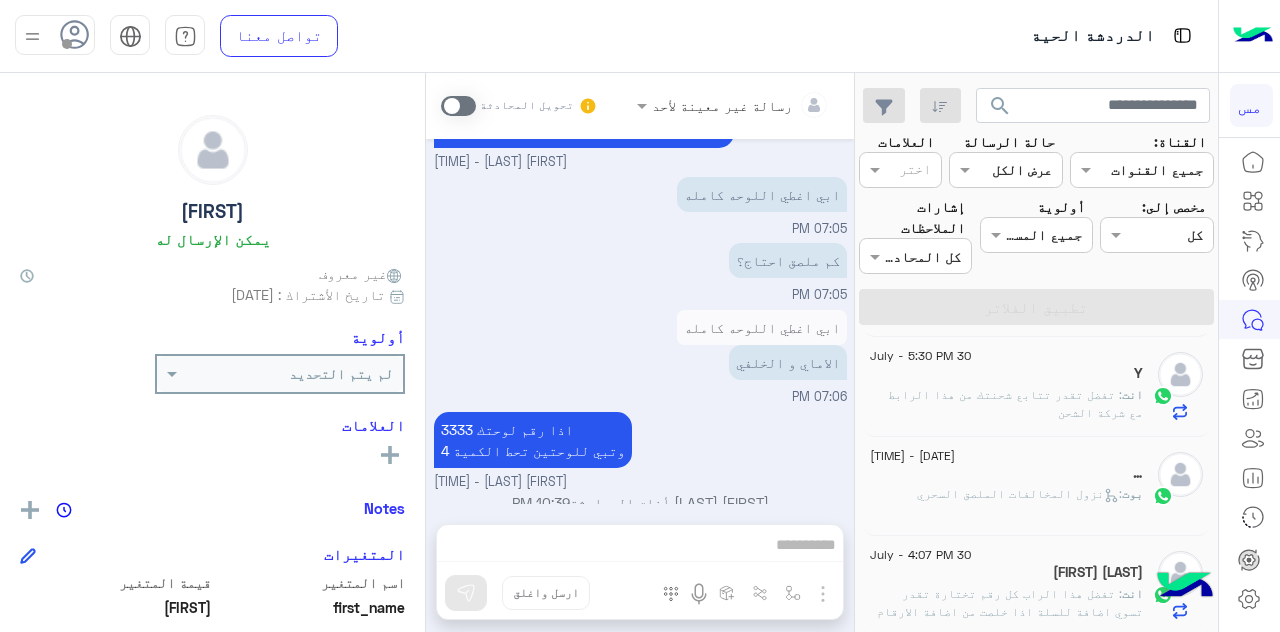 click on "انت  : تفضل تقدر تتابع شحنتك من هذا الرابط مع شركة الشحن" 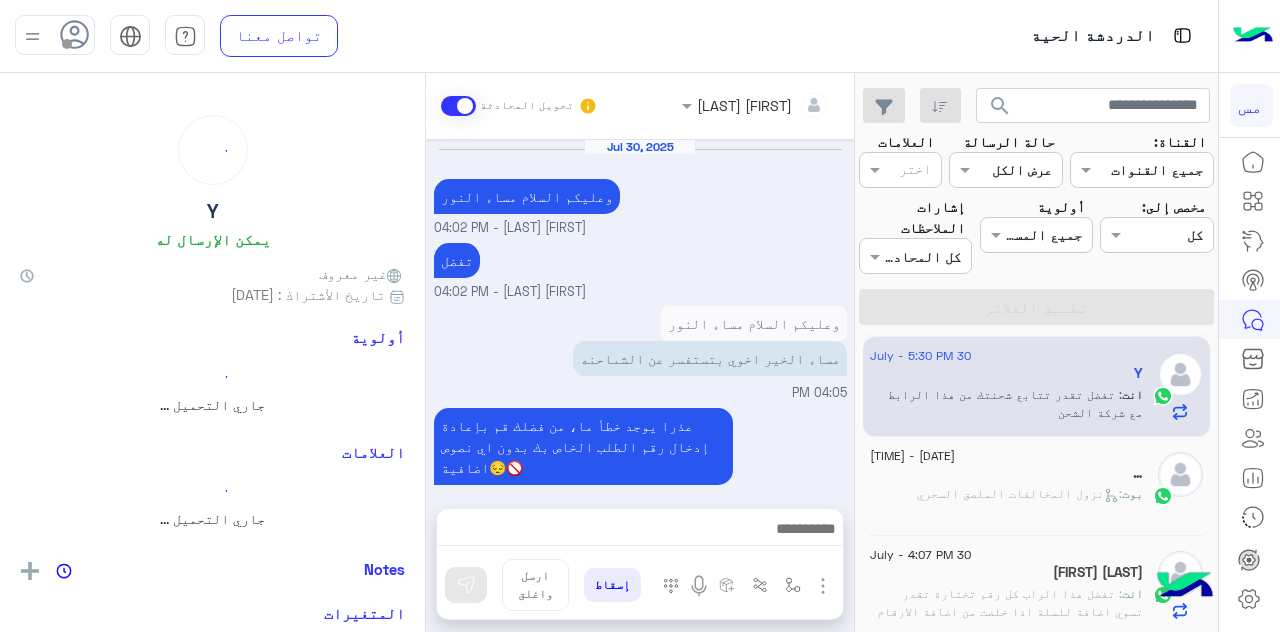scroll, scrollTop: 454, scrollLeft: 0, axis: vertical 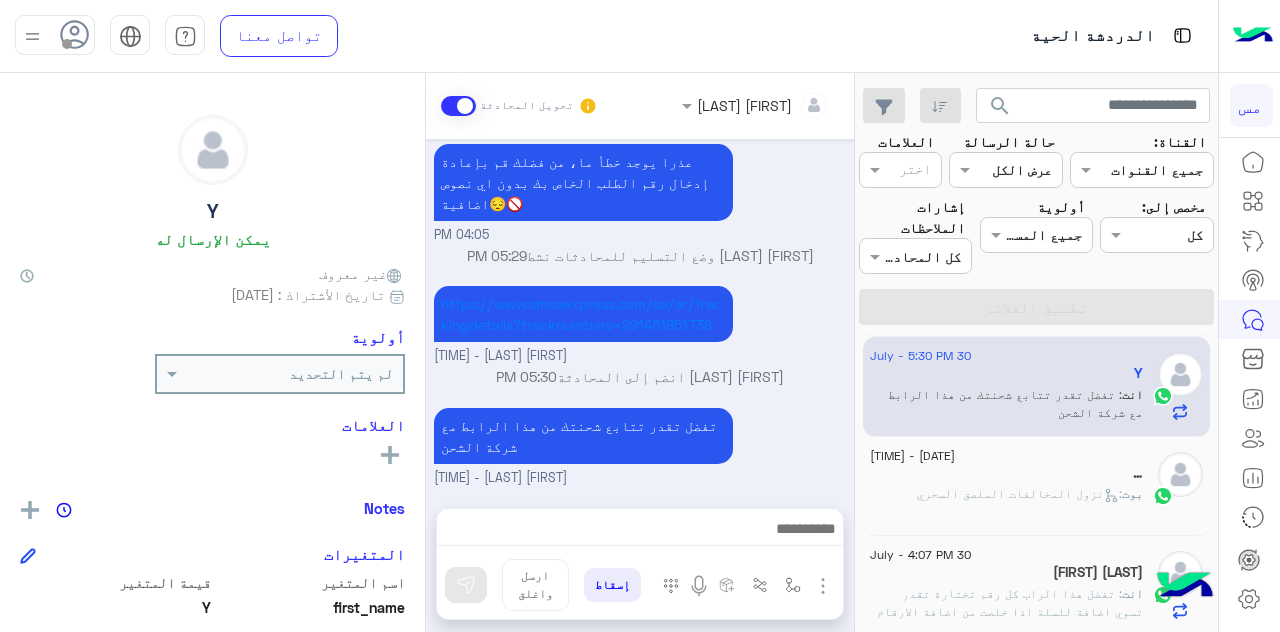 click at bounding box center (458, 106) 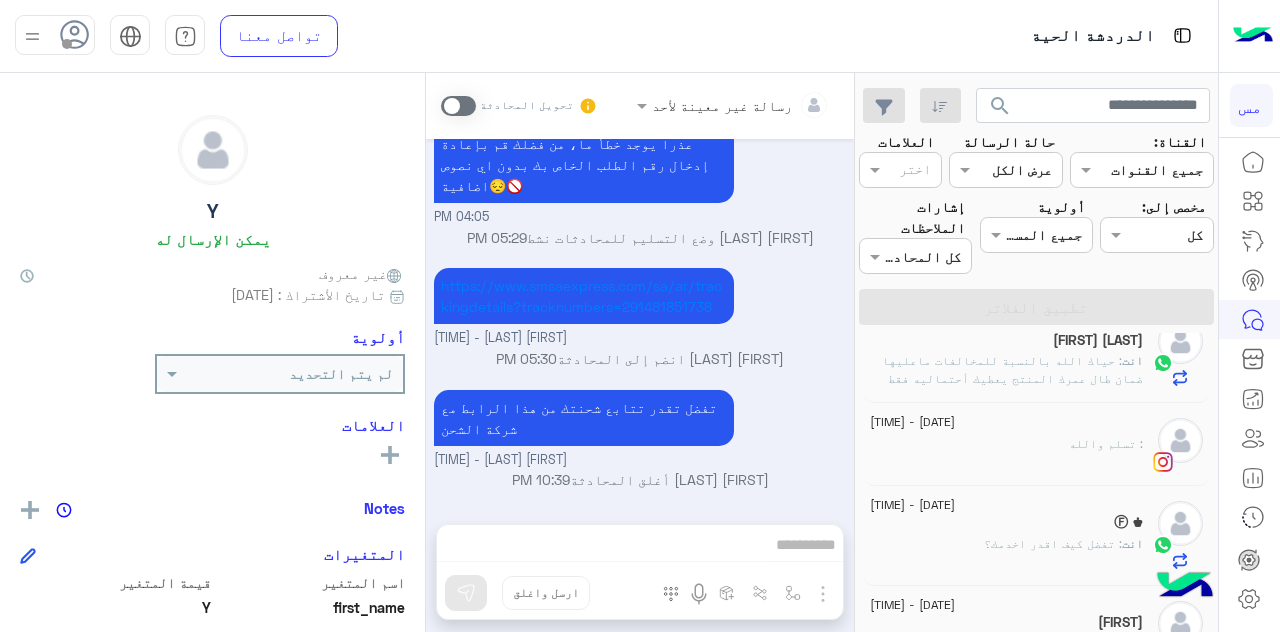 scroll, scrollTop: 1200, scrollLeft: 0, axis: vertical 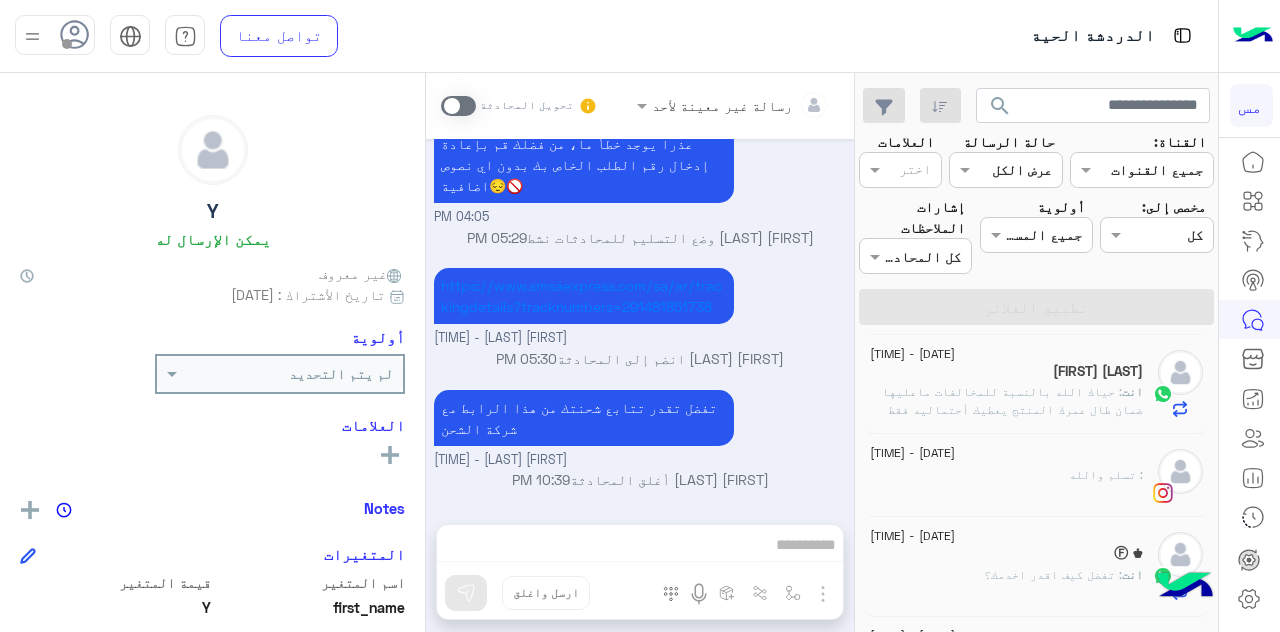 click on ": حياك الله
بالنسبة للمخالفات ماعليها ضمان طال عمرك المنتج يعطيك أحتماليه فقط" 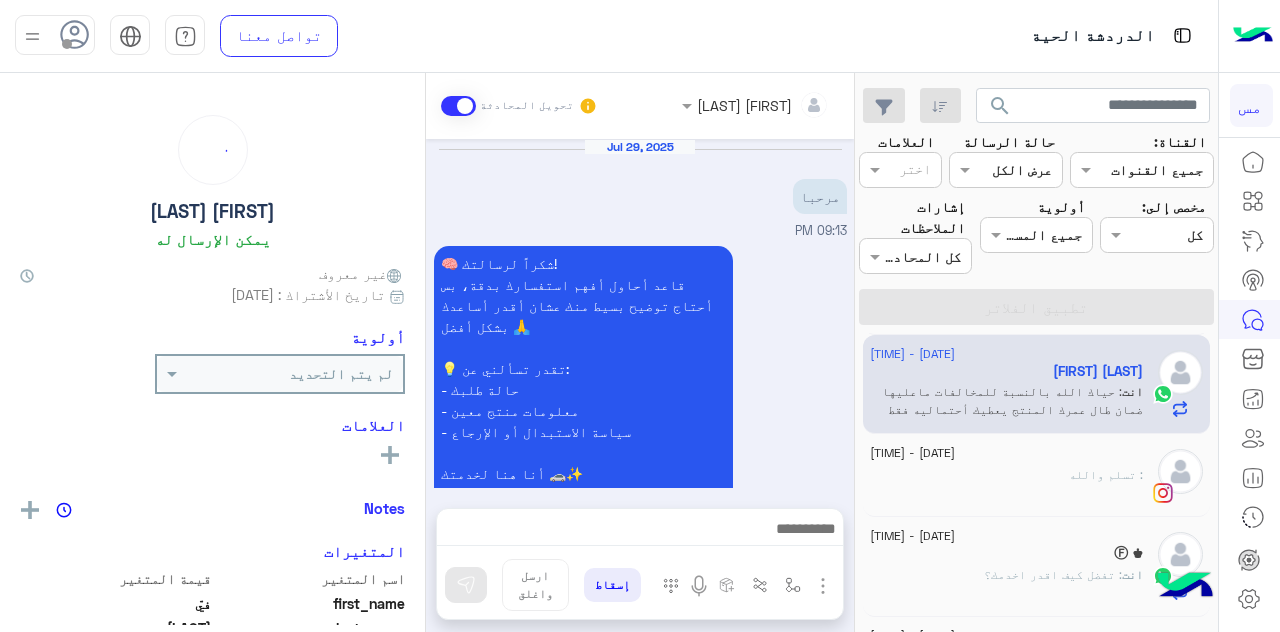 scroll, scrollTop: 1827, scrollLeft: 0, axis: vertical 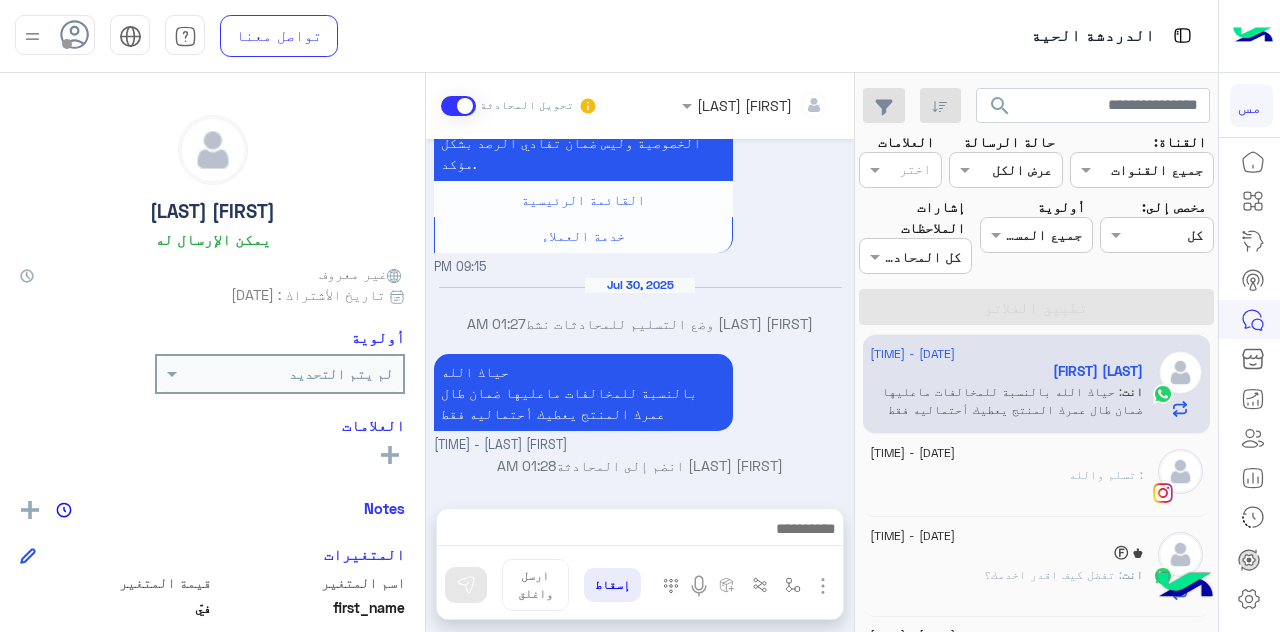 click on "تحويل المحادثة" at bounding box center (519, 106) 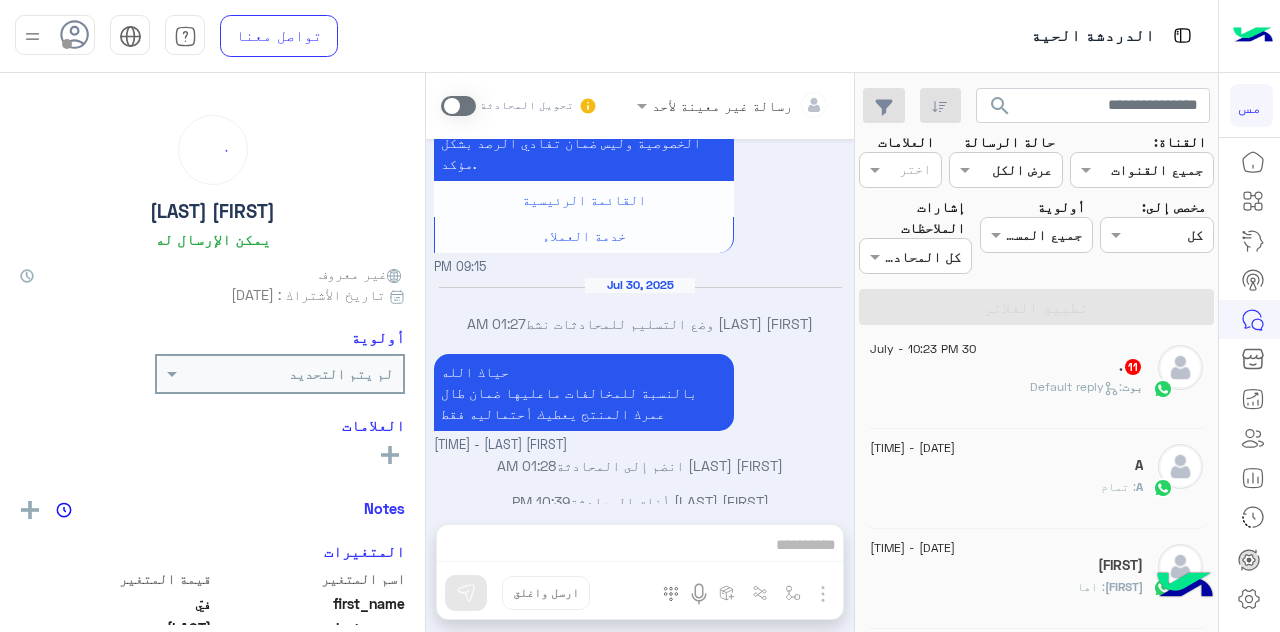 scroll, scrollTop: 10, scrollLeft: 0, axis: vertical 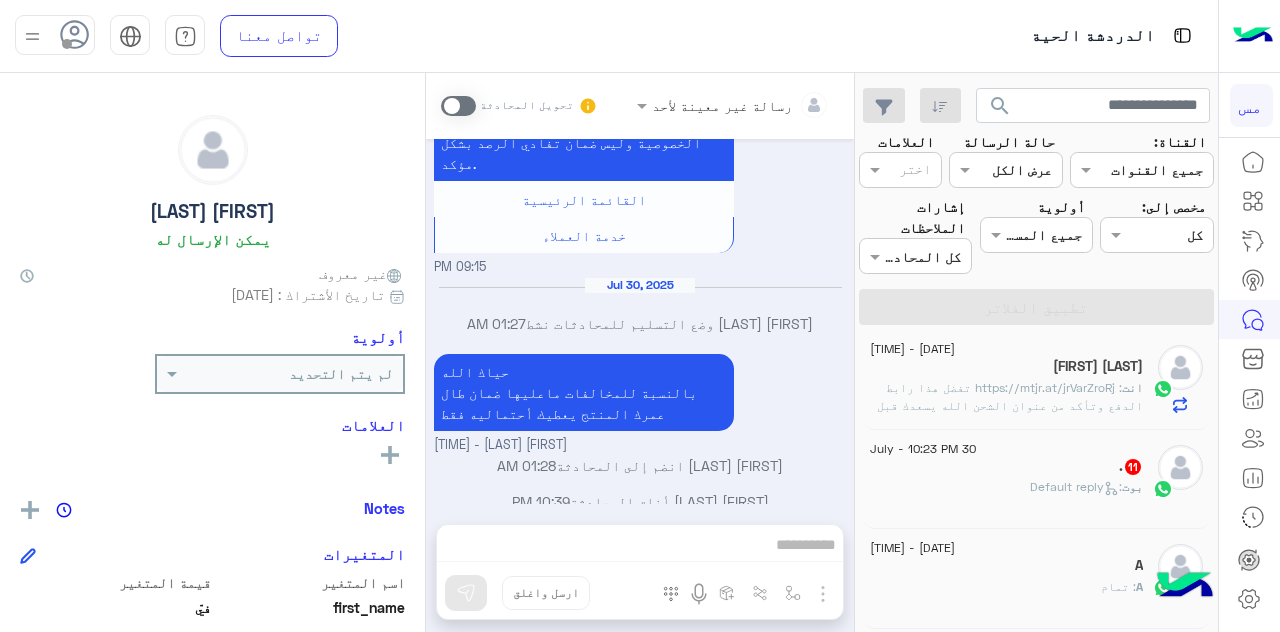 click on ": https://mtjr.at/jrVarZroRj
تفضل هذا رابط الدفع وتأكد من عنوان الشحن الله يسعدك قبل الدفع وعدل البيانات الشحن اذا هي خطأ" 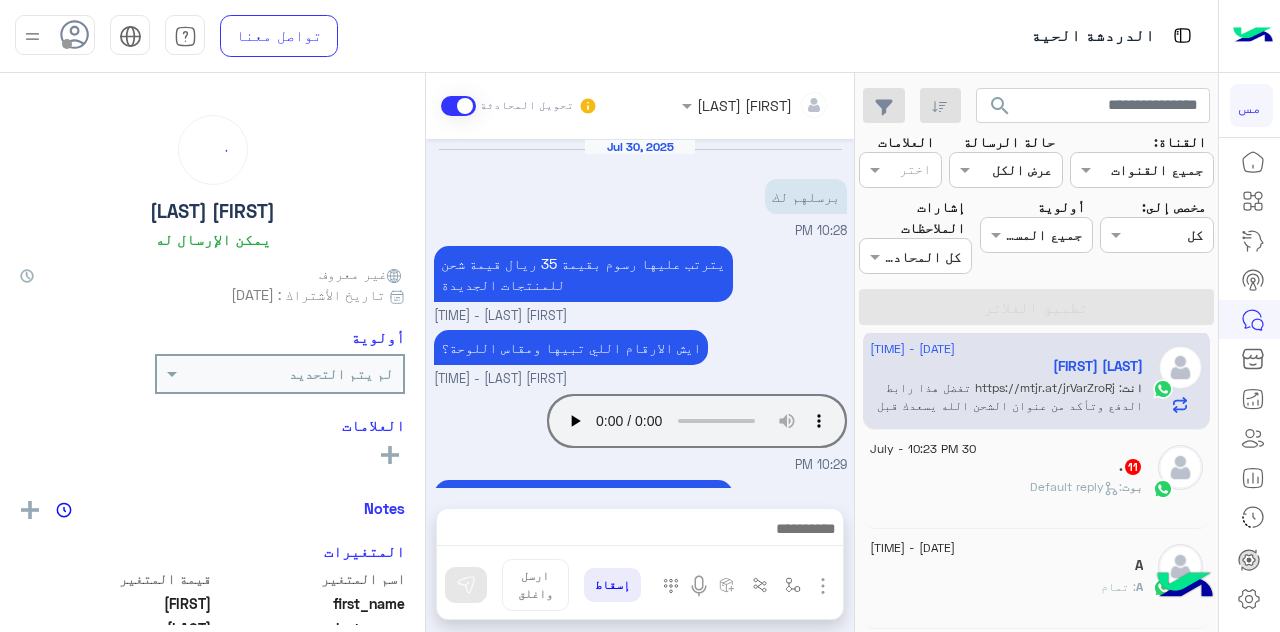 scroll, scrollTop: 601, scrollLeft: 0, axis: vertical 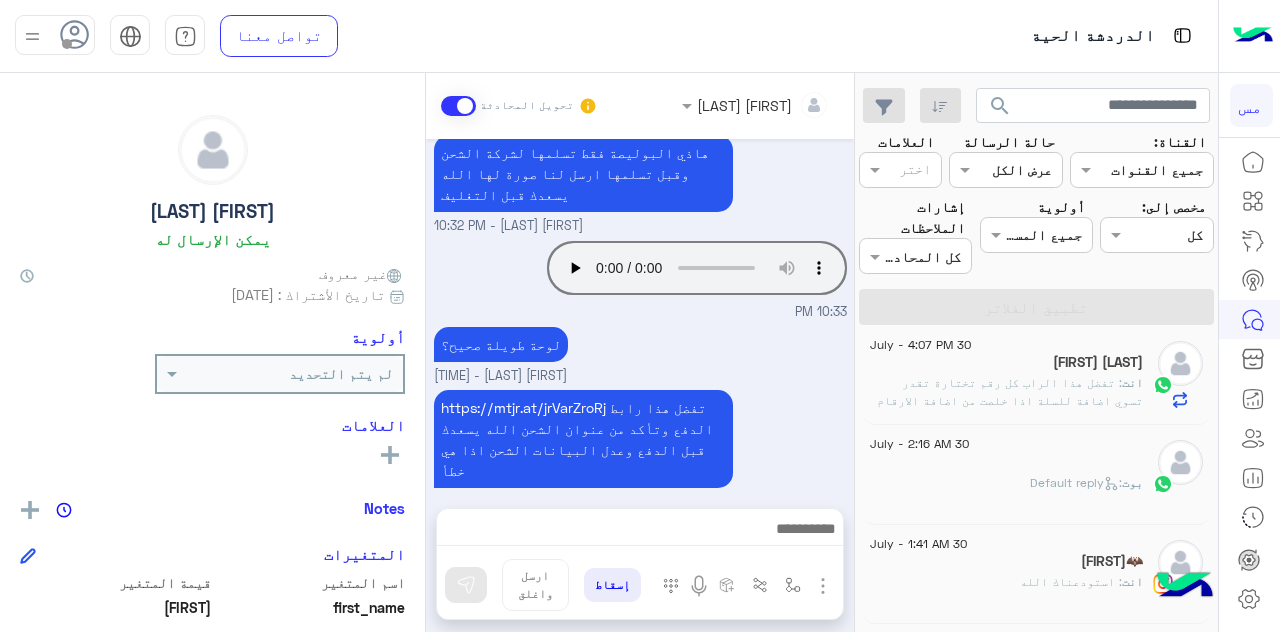 click on ": [FIRST] [MONTH] [DAY], [YYYY] [TIME] [FIRST] [LAST]  -  [TIME]" 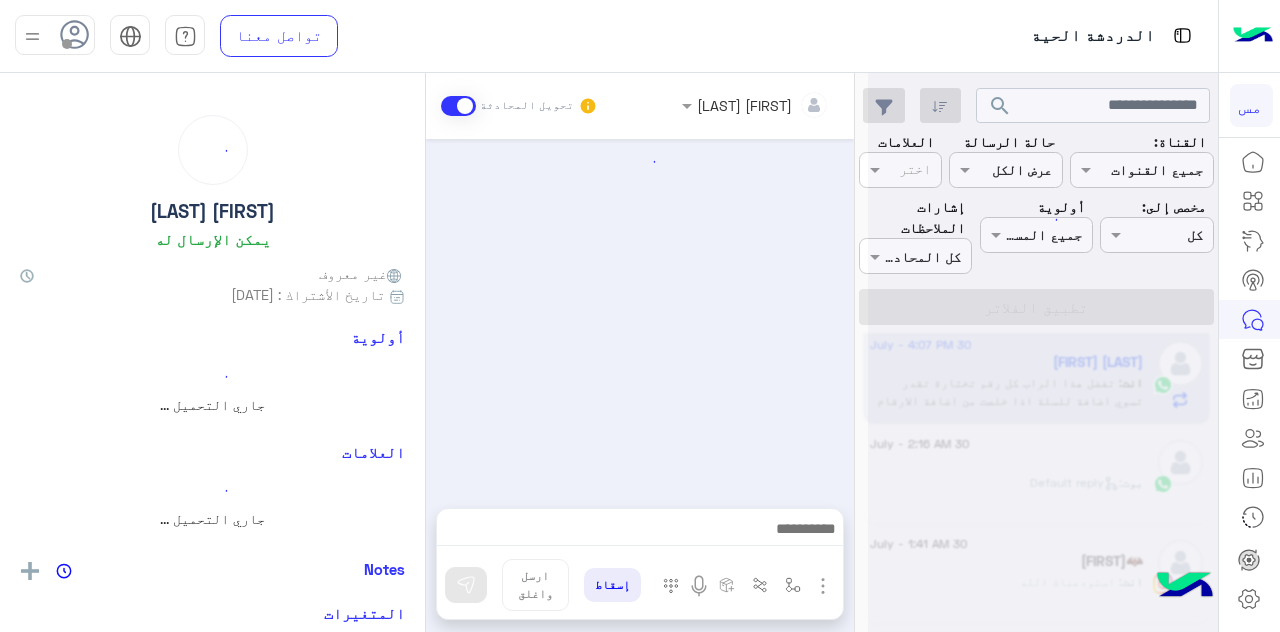 scroll, scrollTop: 0, scrollLeft: 0, axis: both 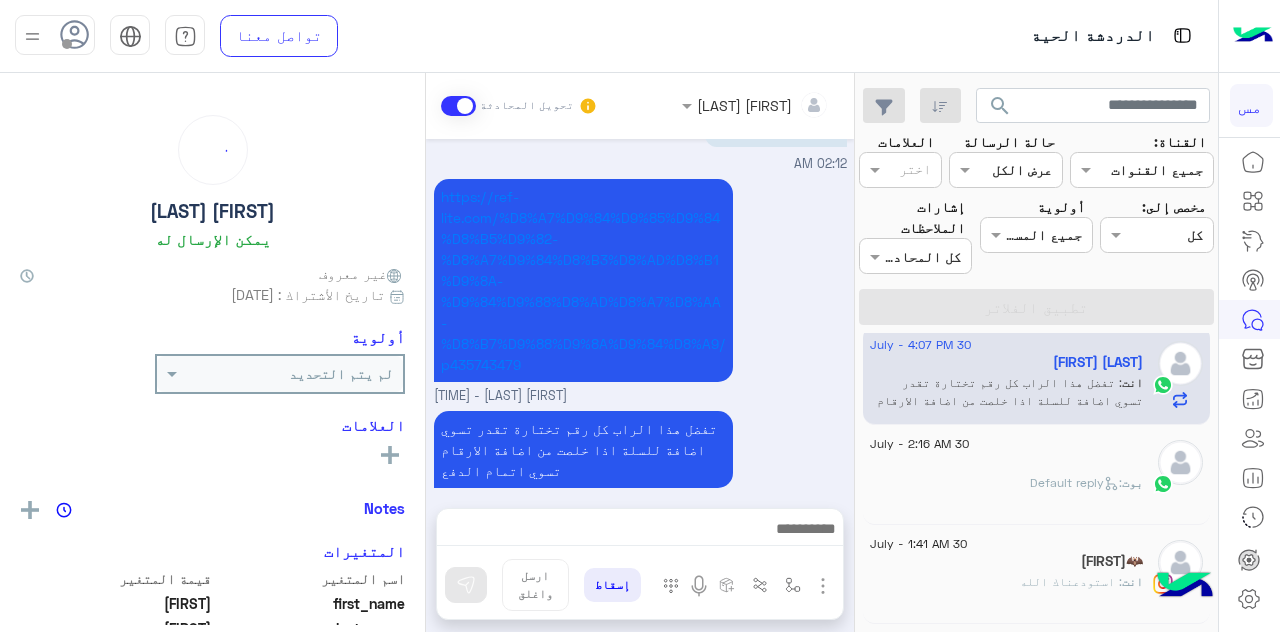 click at bounding box center [458, 106] 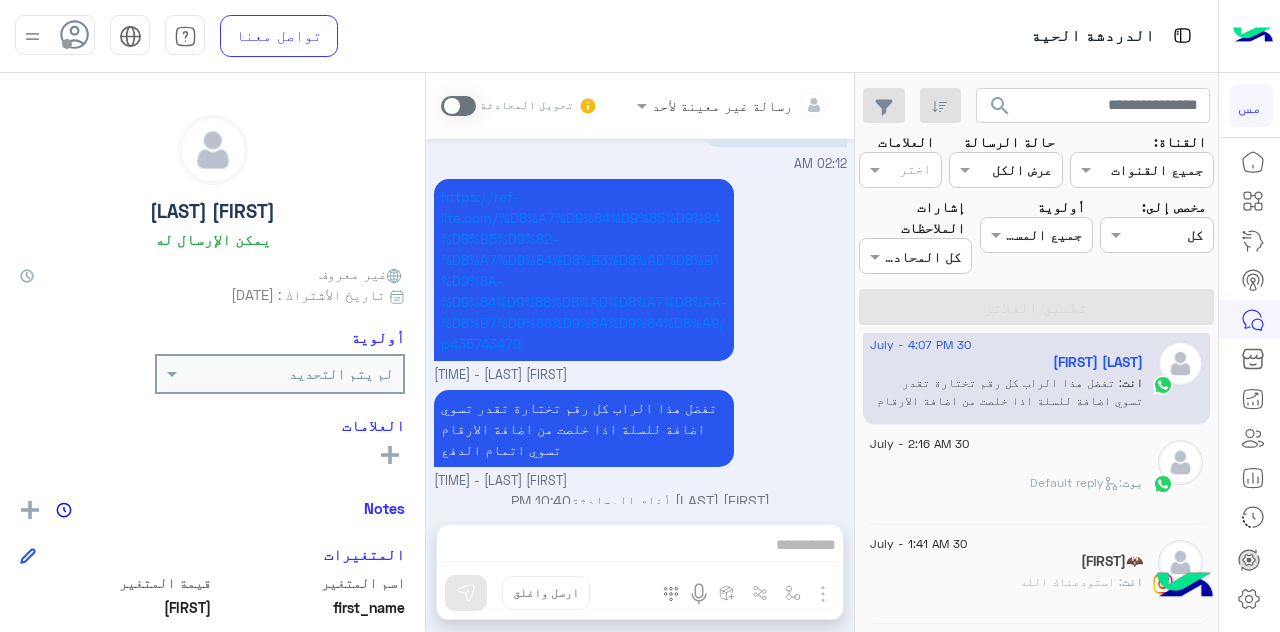 scroll, scrollTop: 1369, scrollLeft: 0, axis: vertical 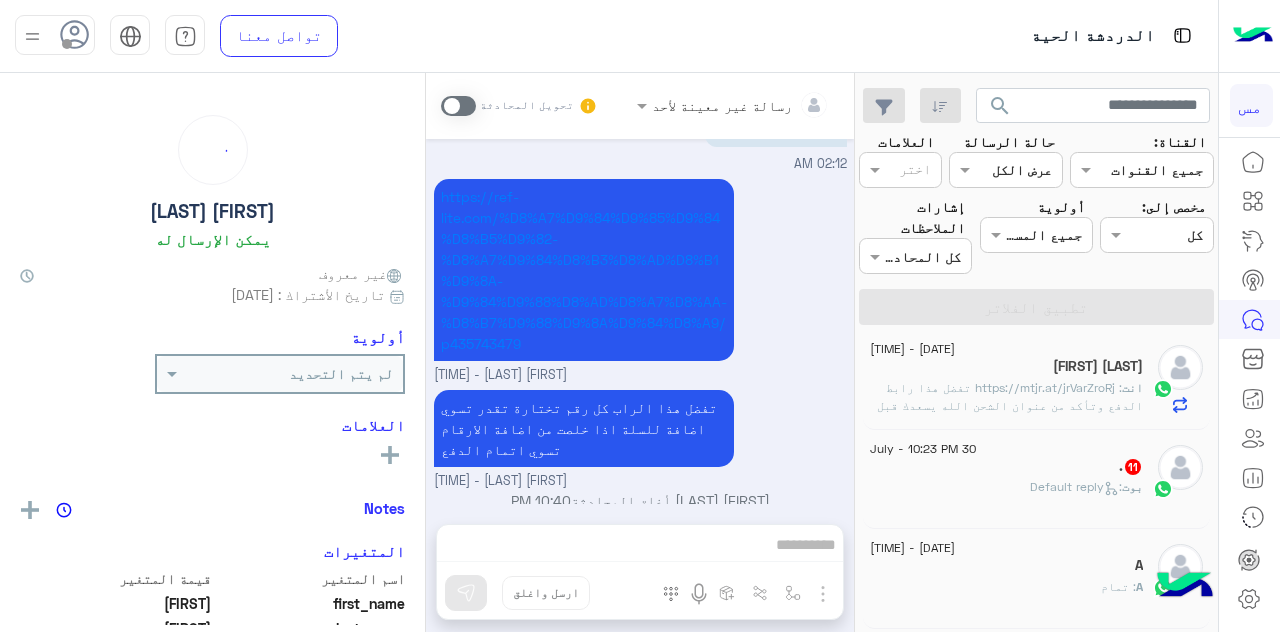 click on ".   11" 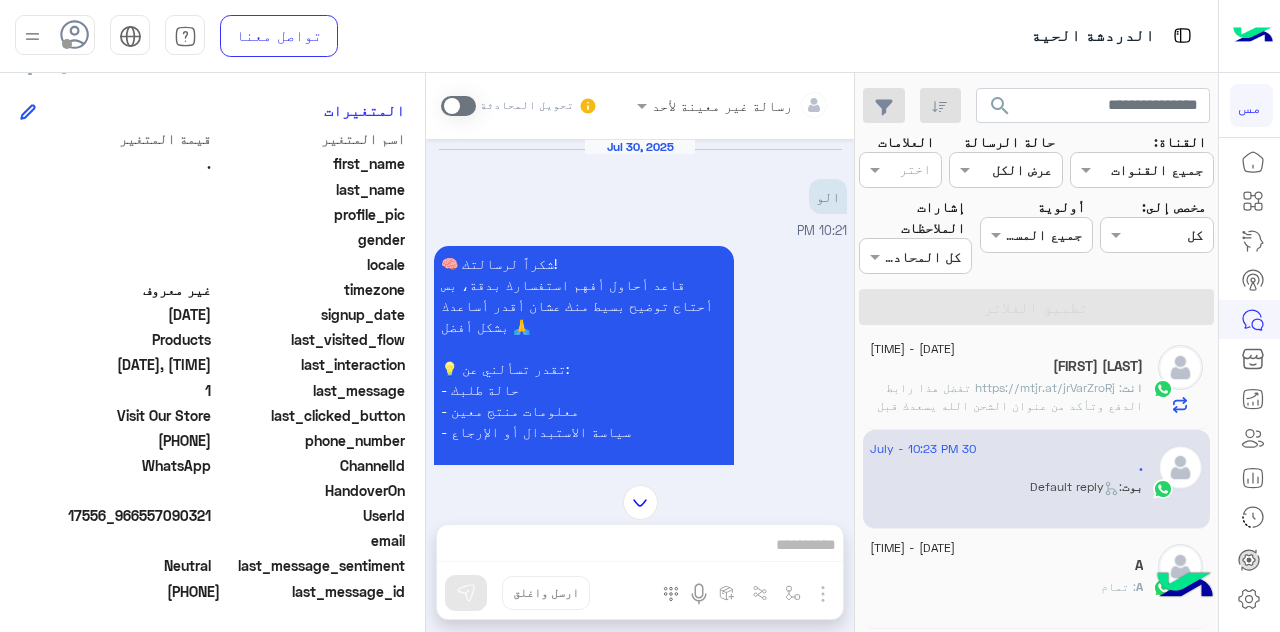 click at bounding box center (458, 106) 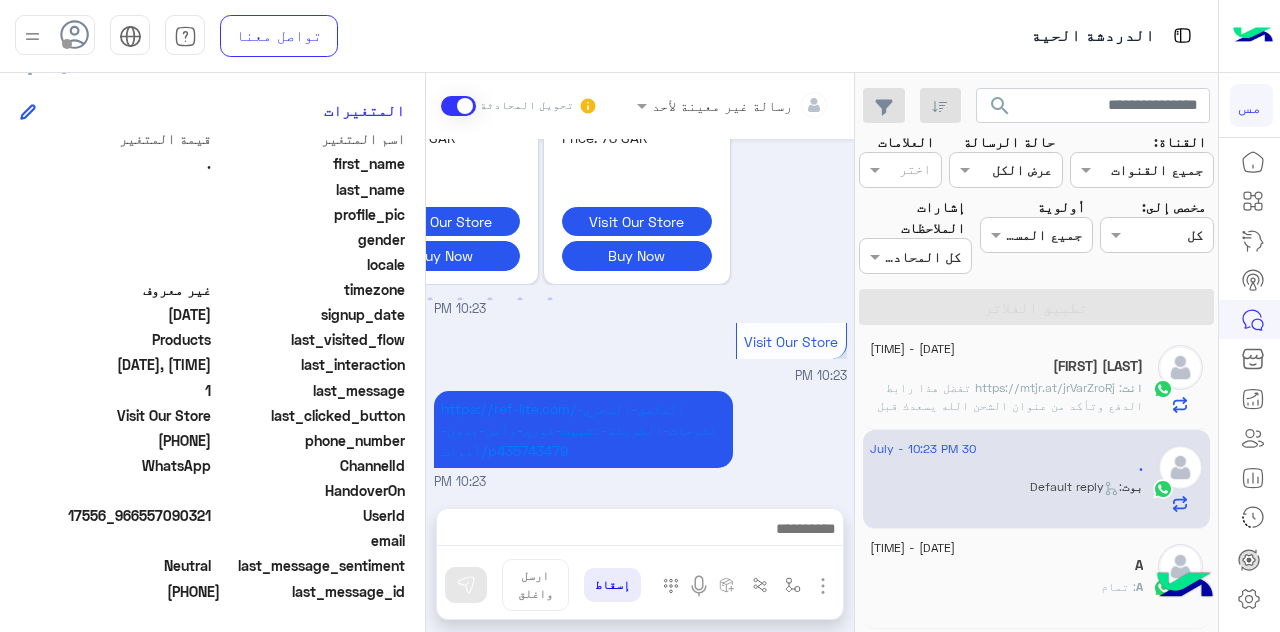 click at bounding box center [639, 531] 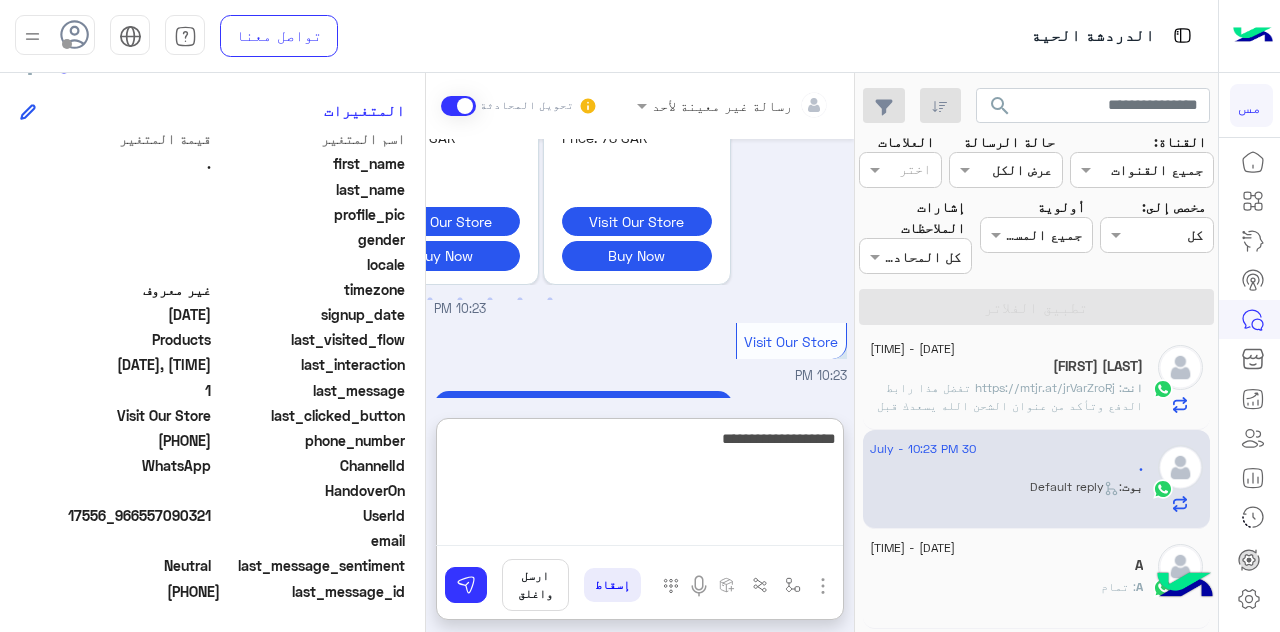 type on "**********" 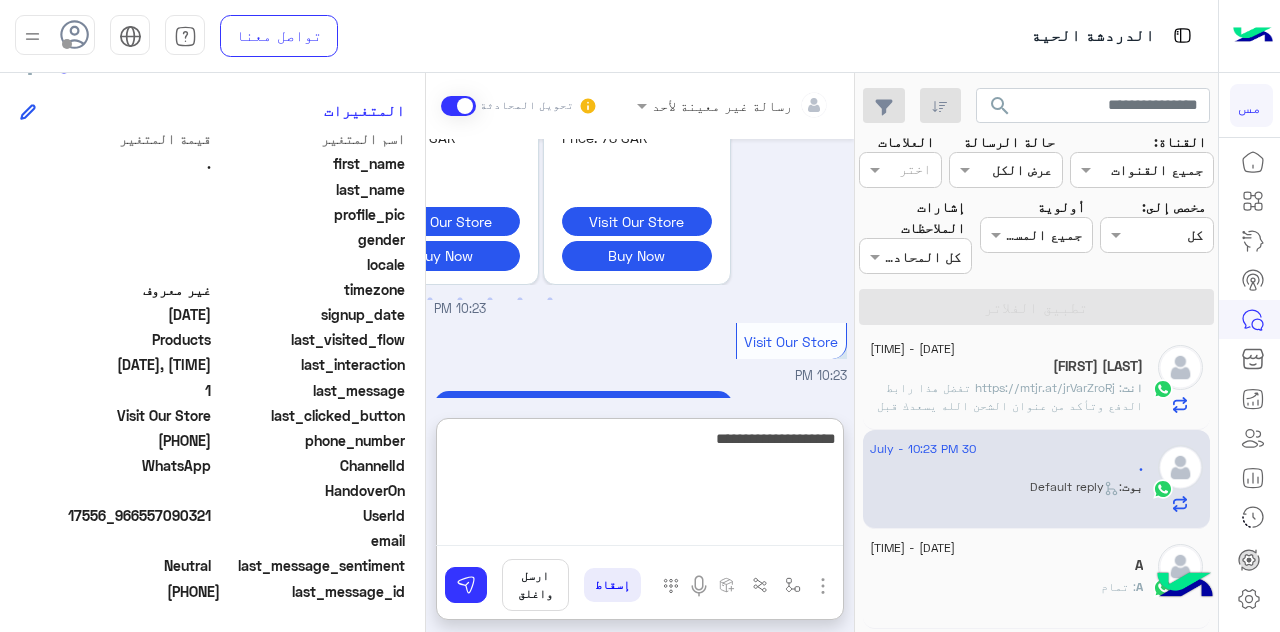 type 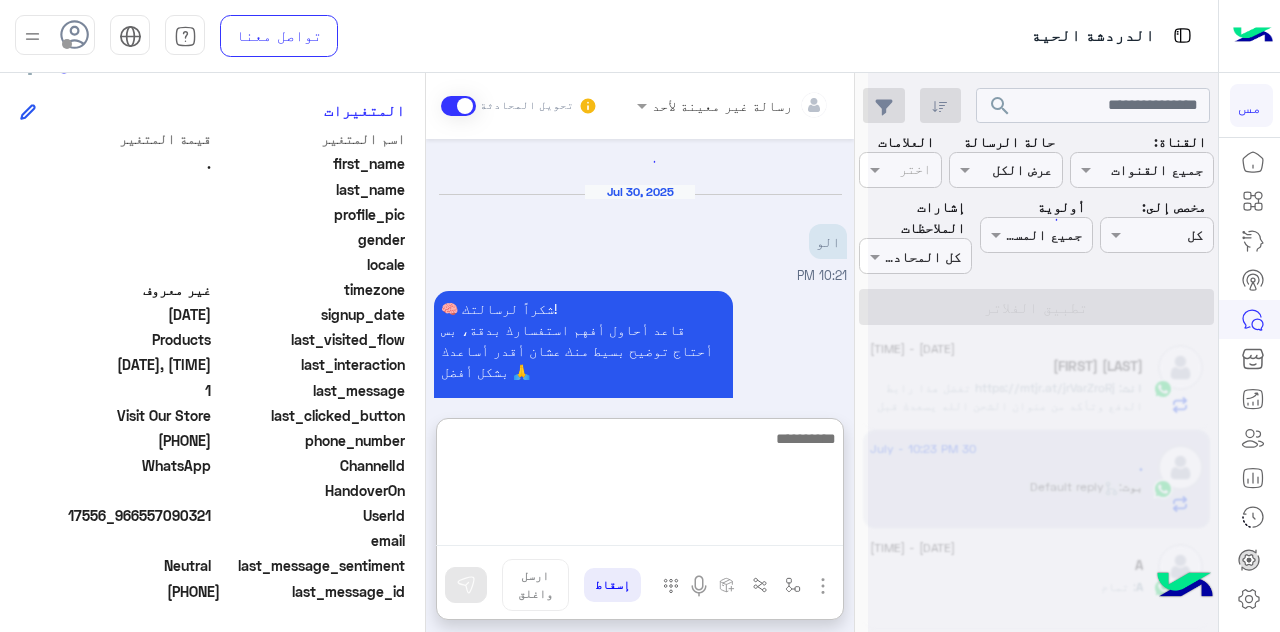 scroll, scrollTop: 3290, scrollLeft: 0, axis: vertical 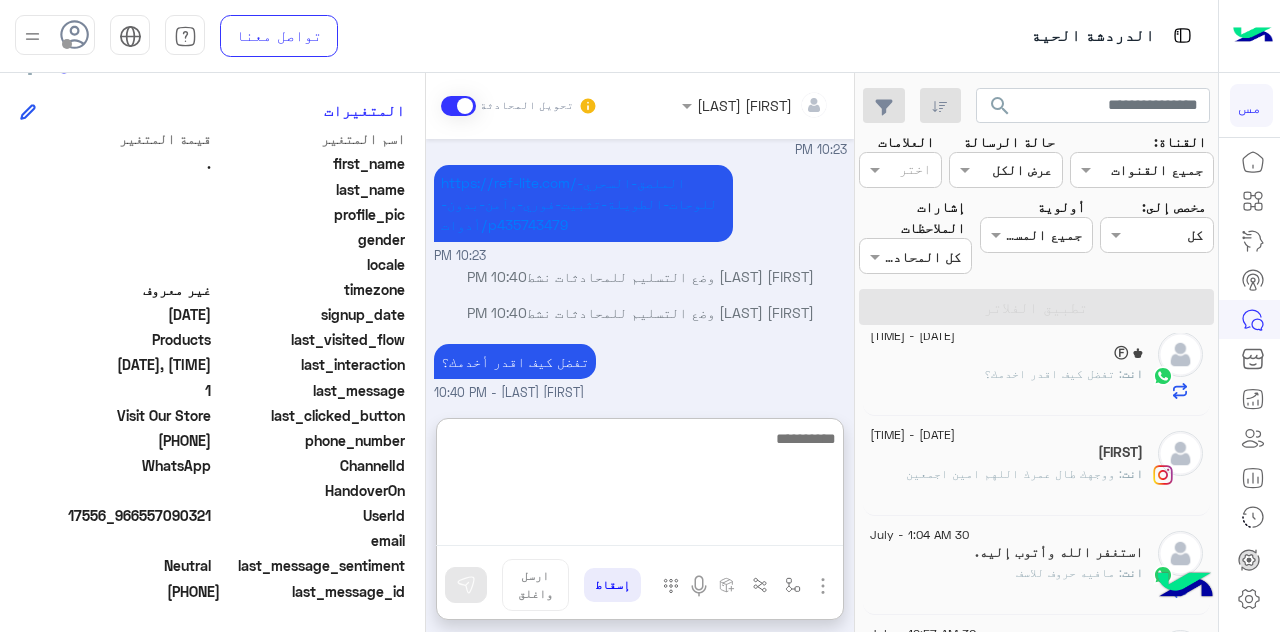 click on "Ⓕ ♚" 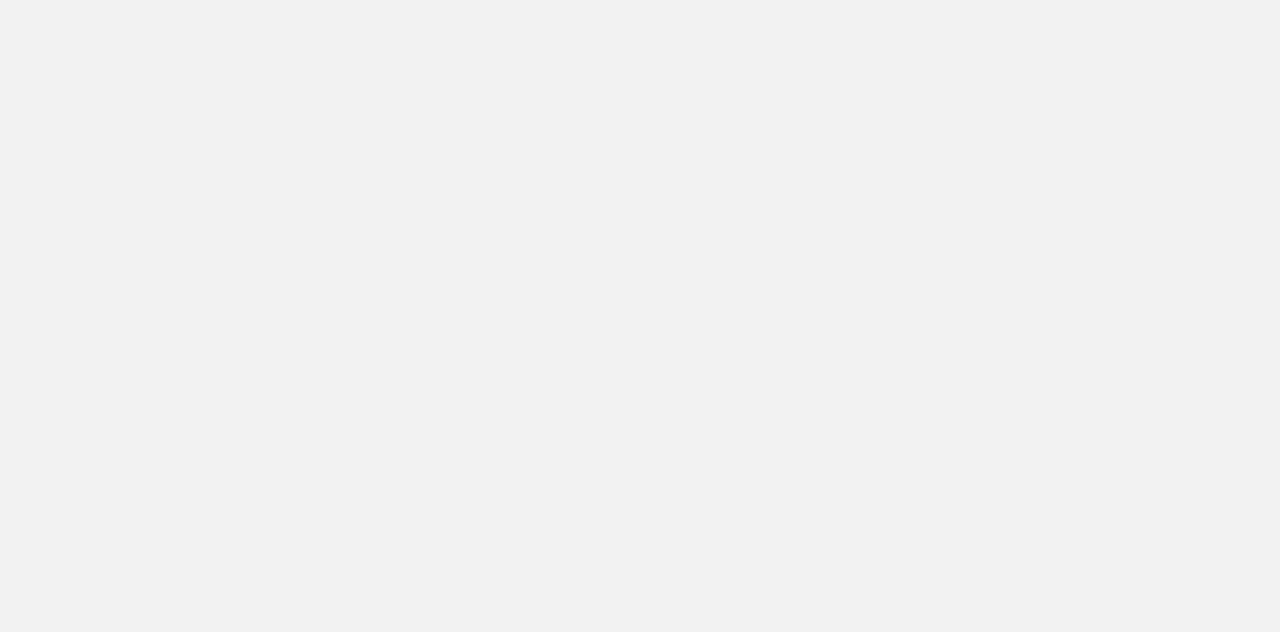 scroll, scrollTop: 0, scrollLeft: 0, axis: both 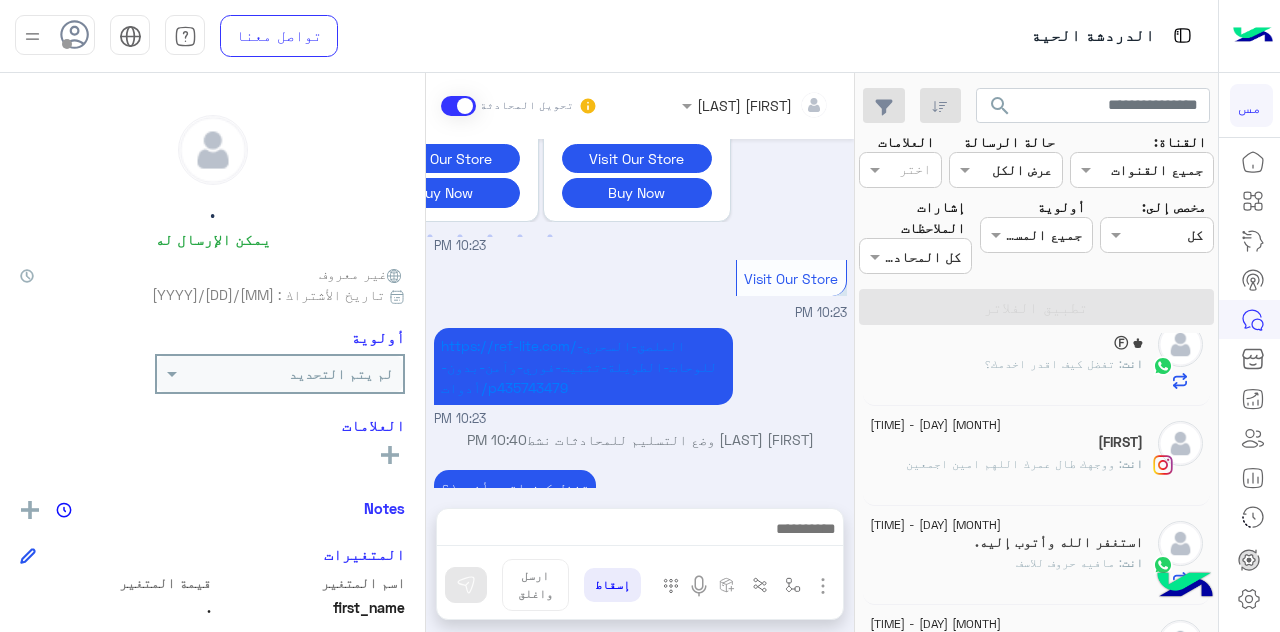 click on "‏استغفر الله وأتوب إليه." 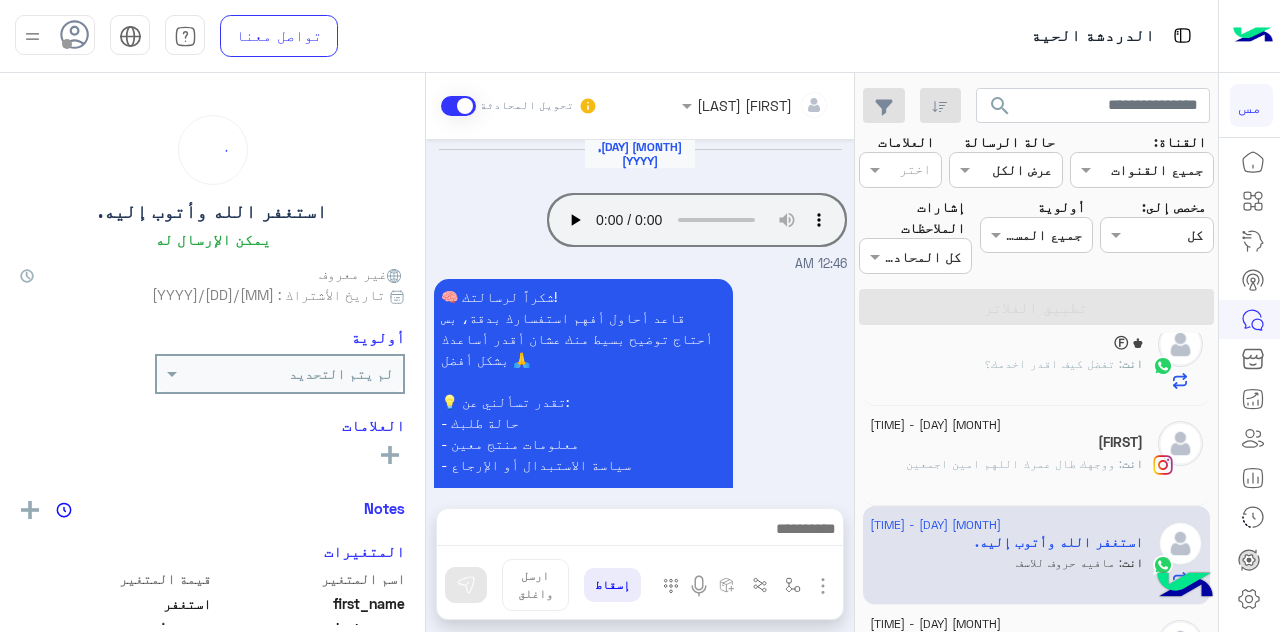 scroll, scrollTop: 764, scrollLeft: 0, axis: vertical 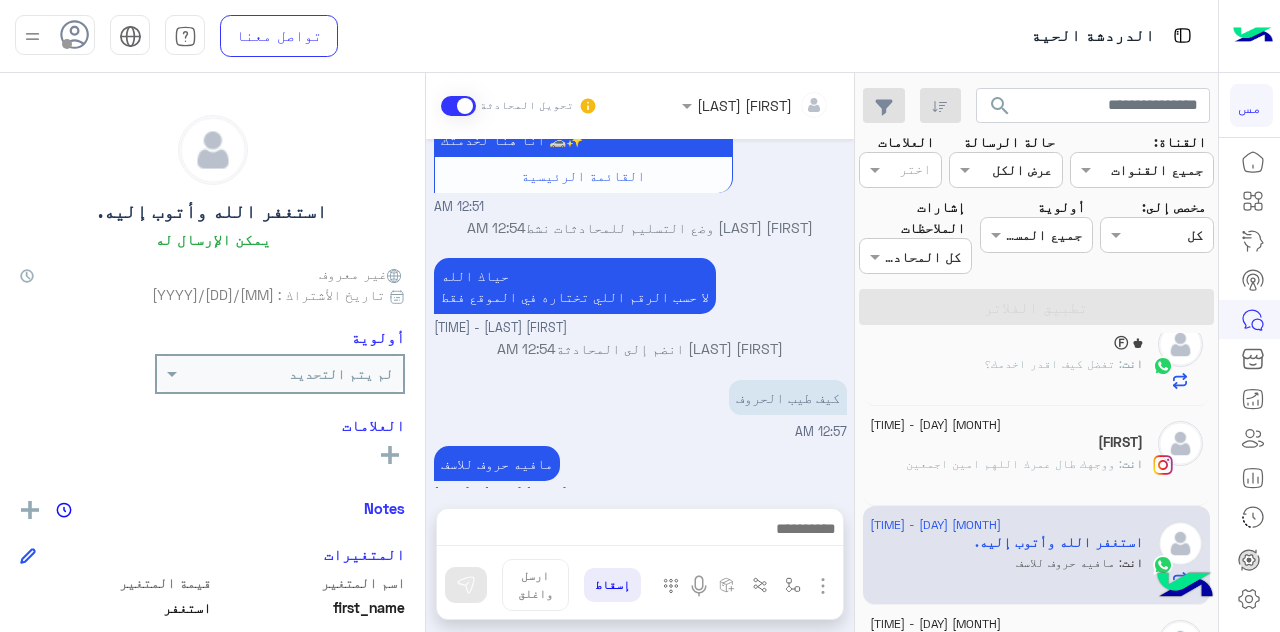 click at bounding box center [458, 106] 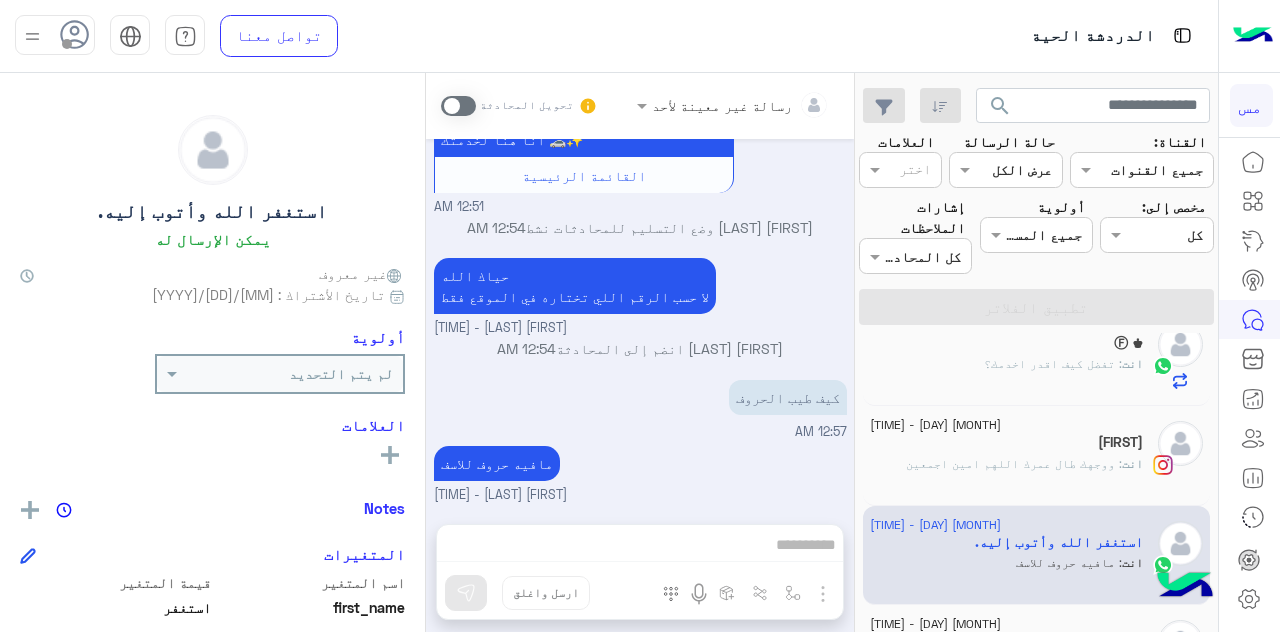 scroll, scrollTop: 785, scrollLeft: 0, axis: vertical 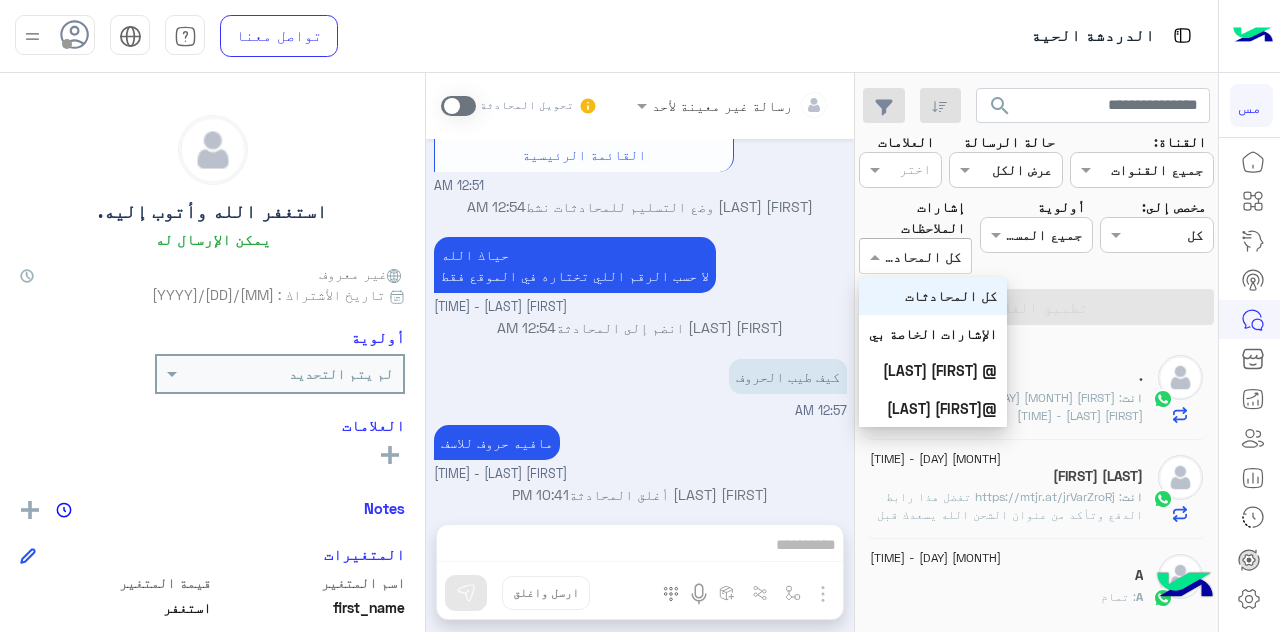 click at bounding box center (872, 256) 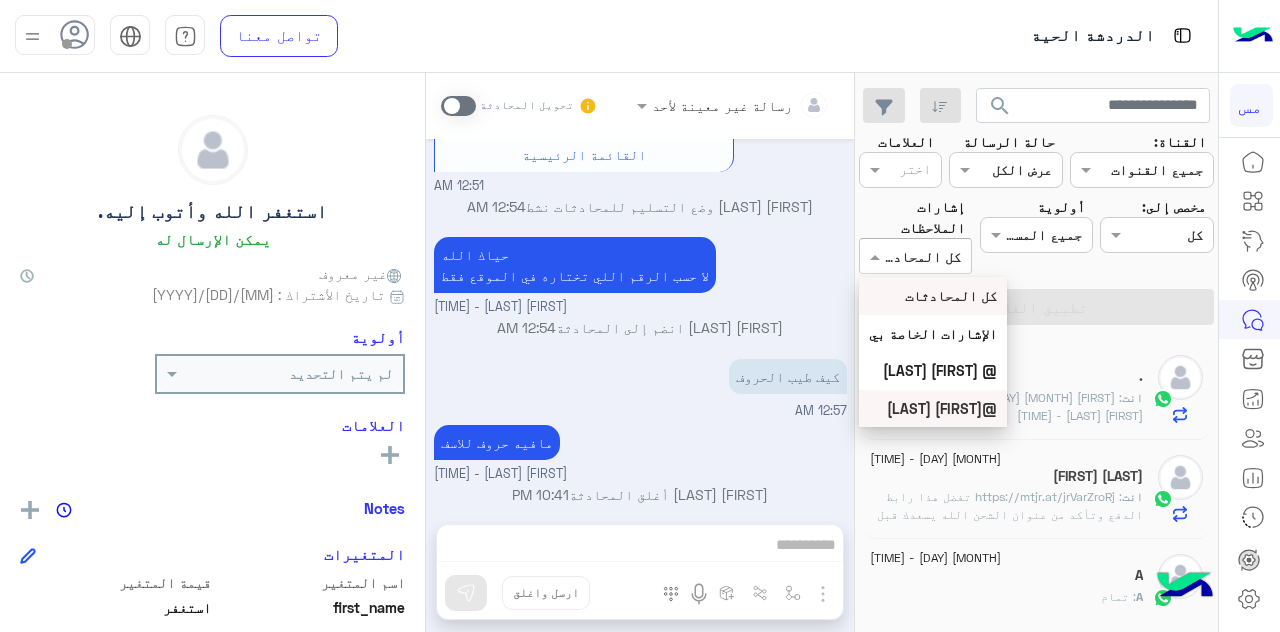 click on "@[FIRST] [LAST]" at bounding box center [942, 408] 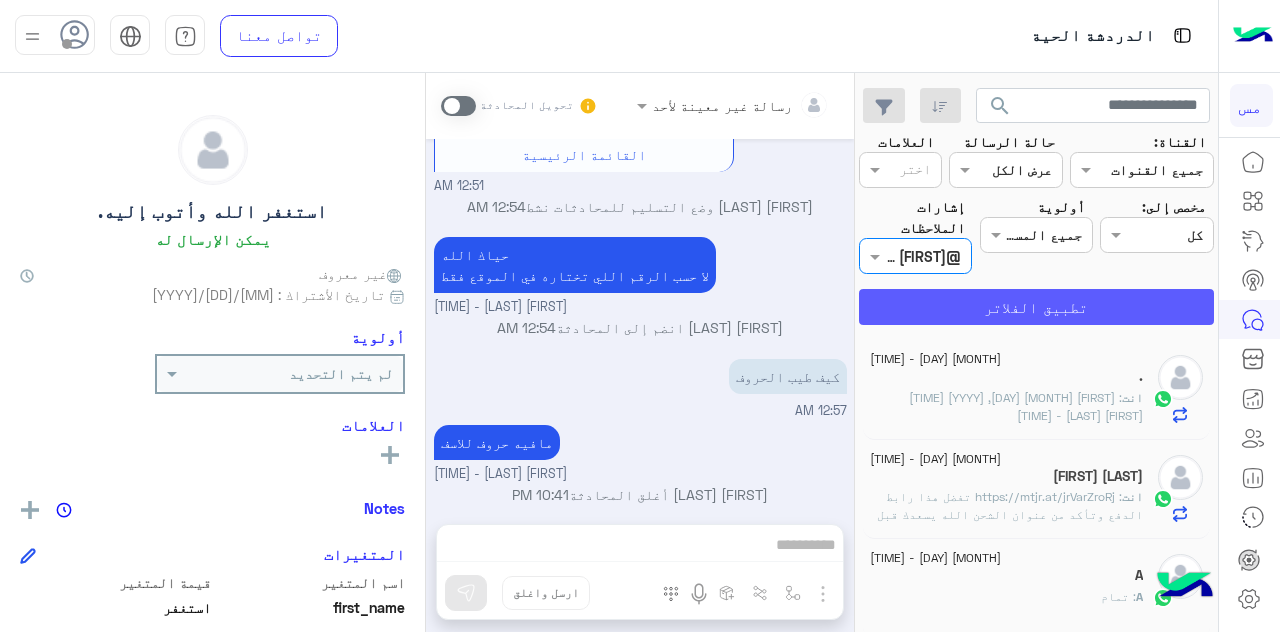 click on "تطبيق الفلاتر" 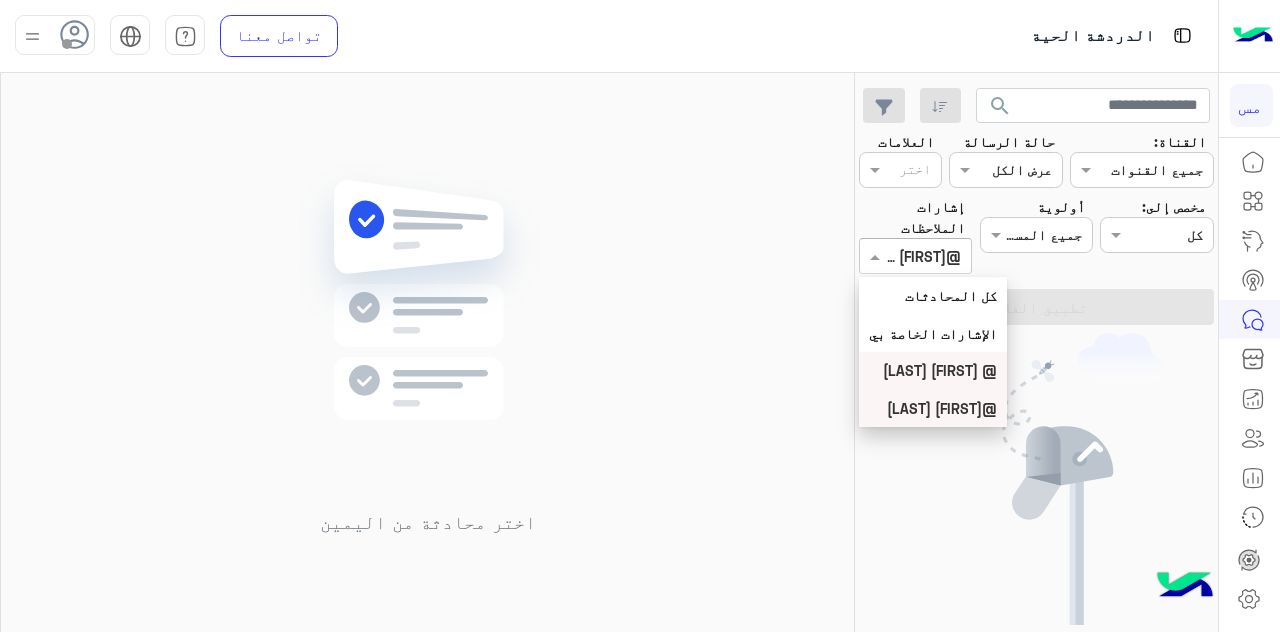 click on "@ [FIRST] [LAST]" at bounding box center [933, 370] 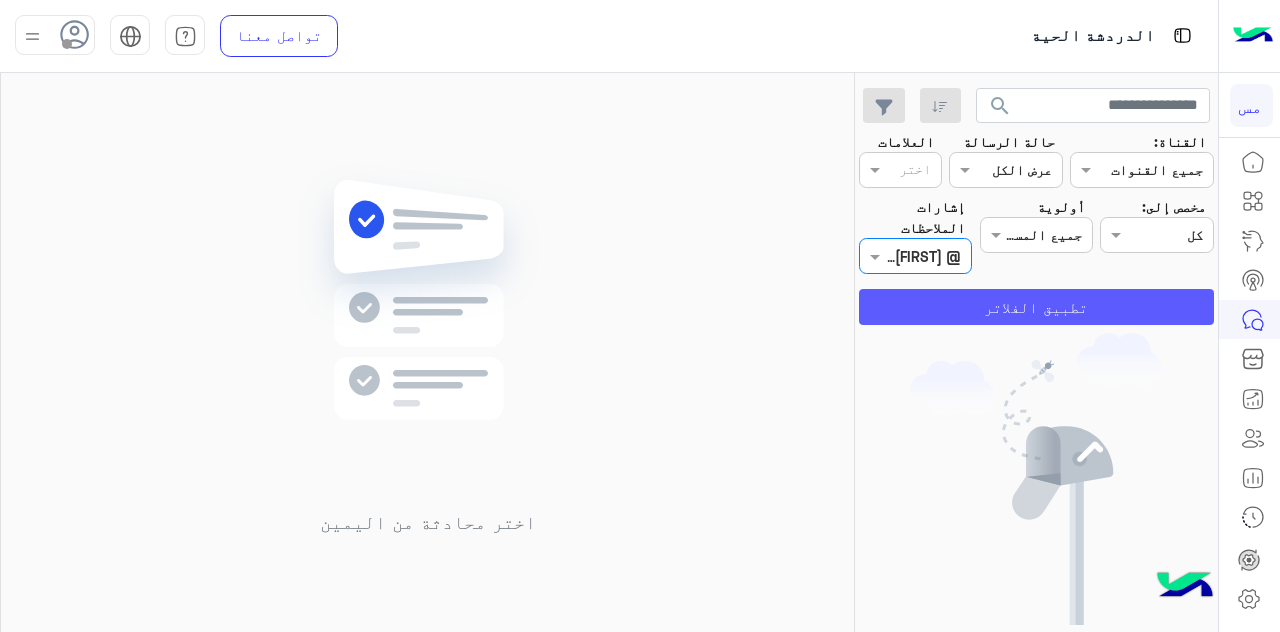 click on "تطبيق الفلاتر" 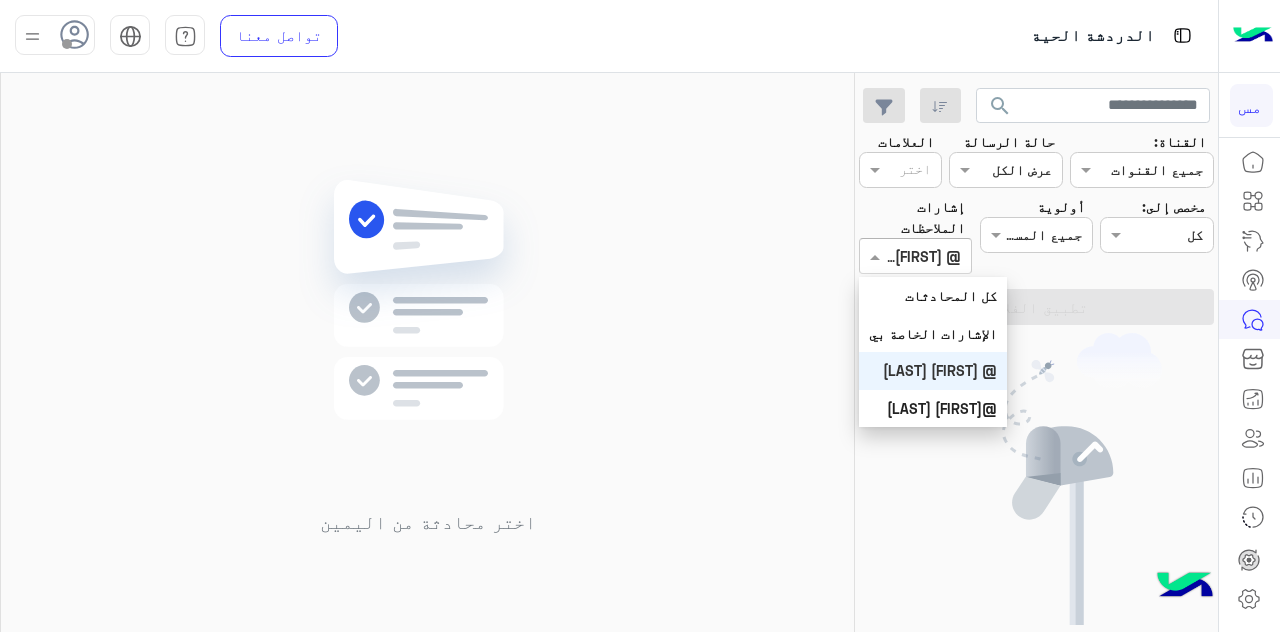click at bounding box center [938, 256] 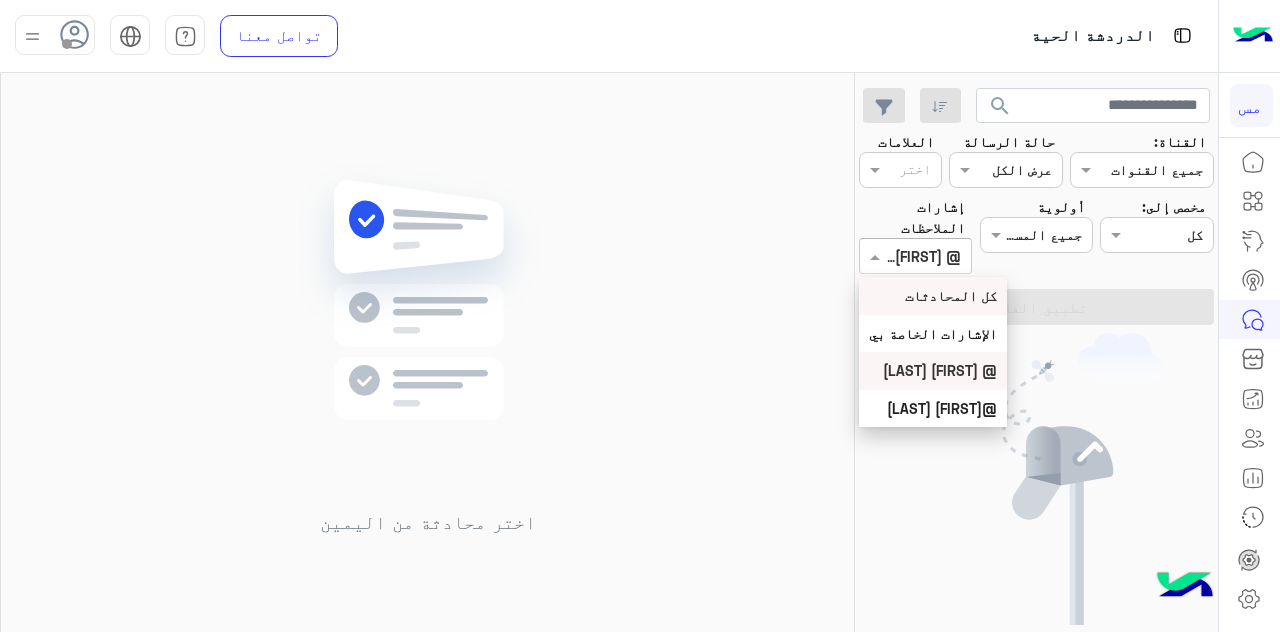 click on "كل المحادثات" at bounding box center (933, 295) 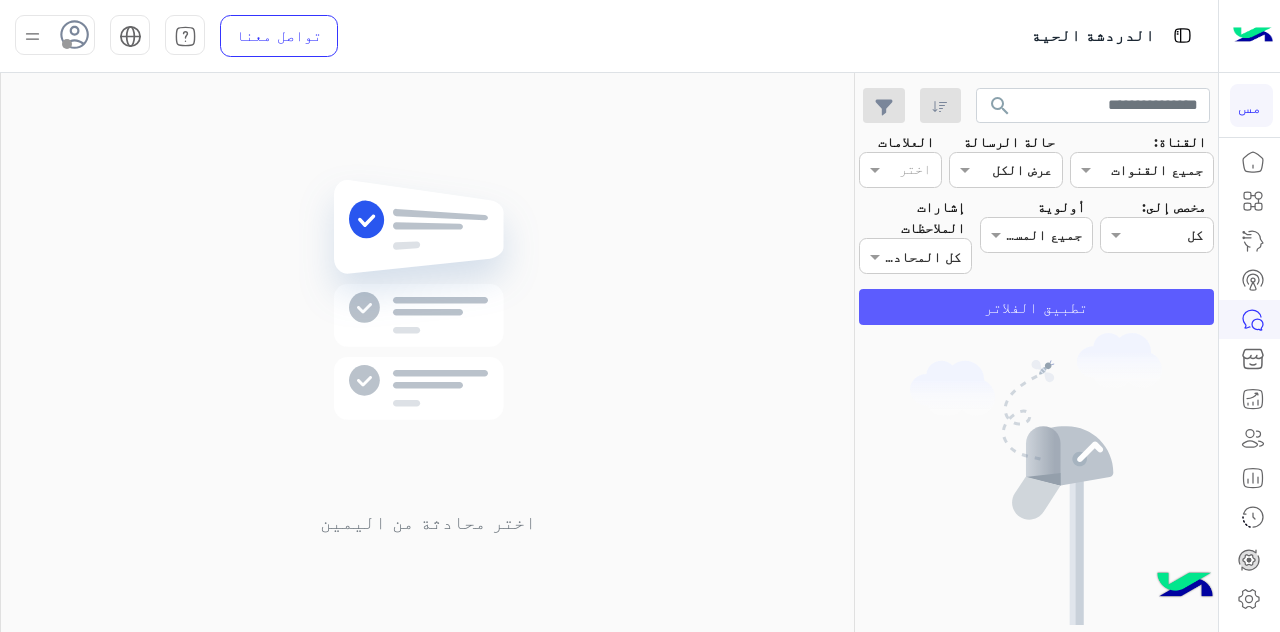 click on "تطبيق الفلاتر" 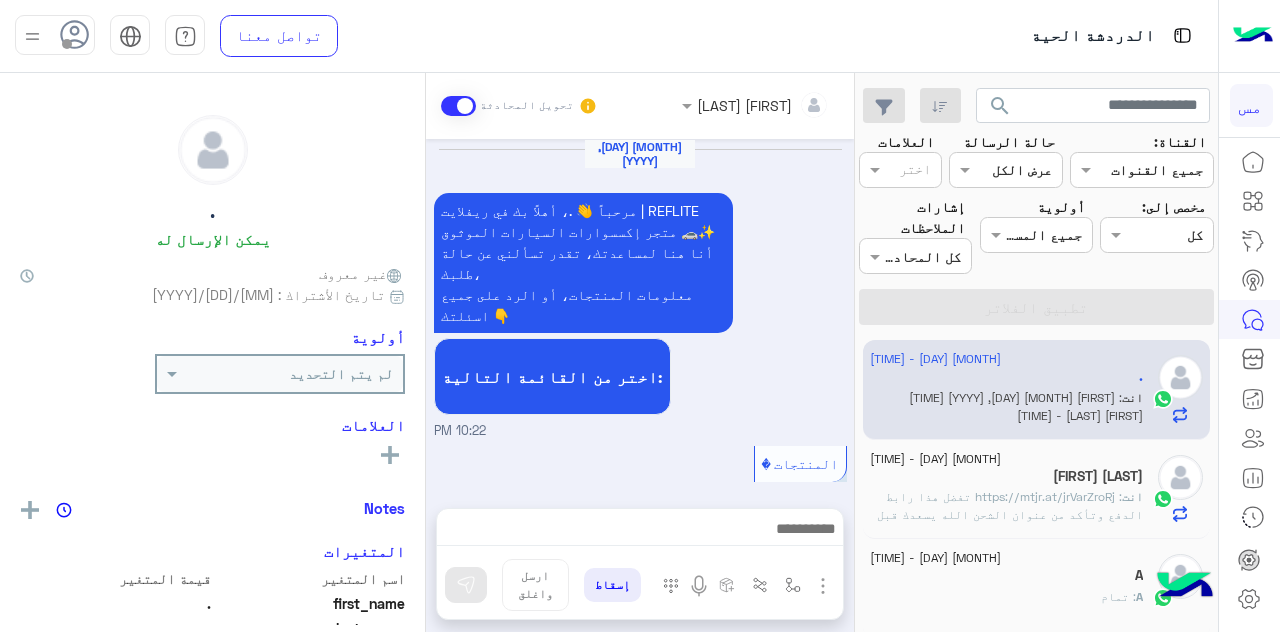 scroll, scrollTop: 868, scrollLeft: 0, axis: vertical 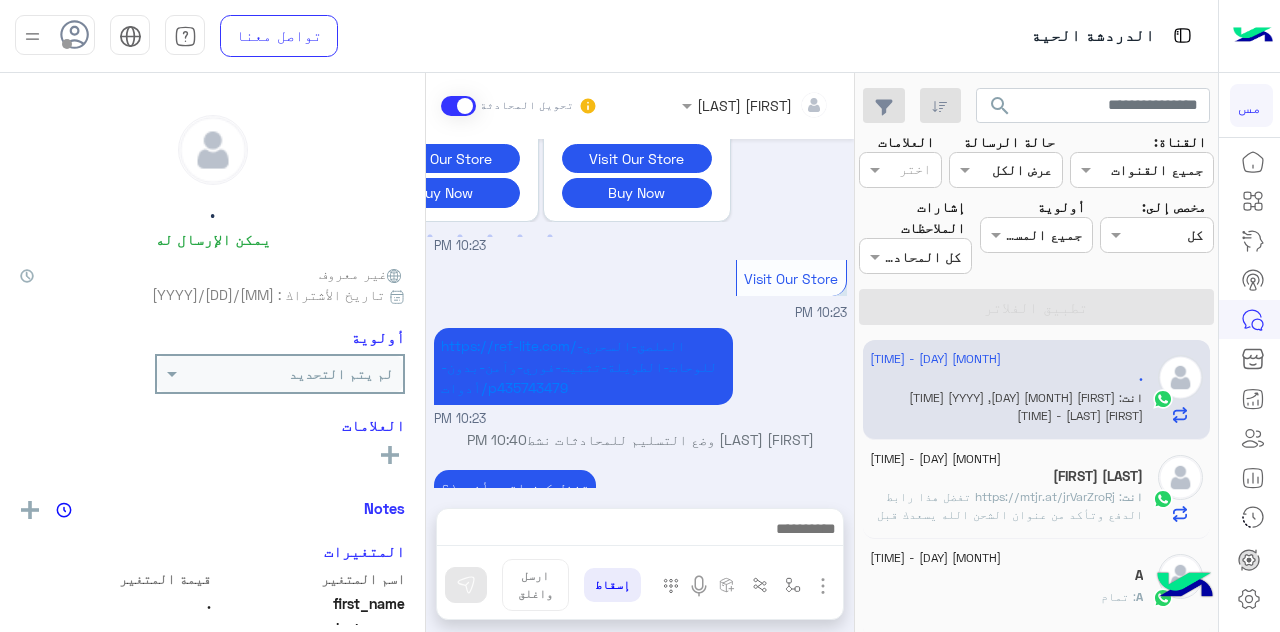 click at bounding box center [1113, 234] 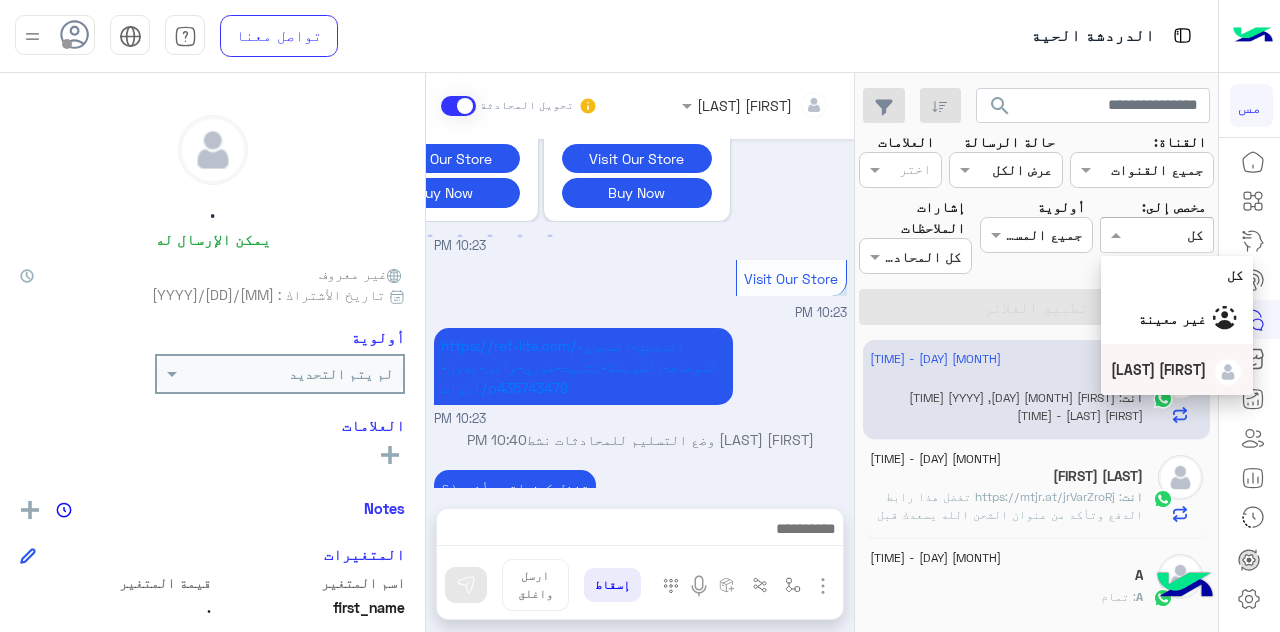 click on "[FIRST] [LAST]" at bounding box center [1158, 369] 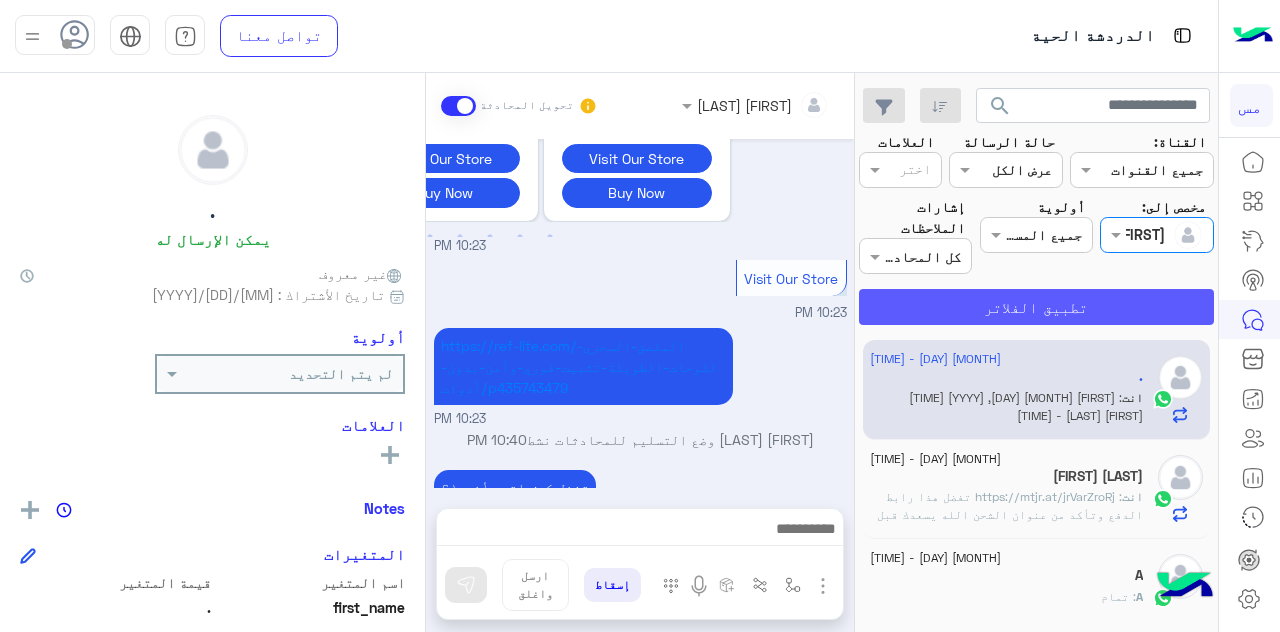 click on "تطبيق الفلاتر" 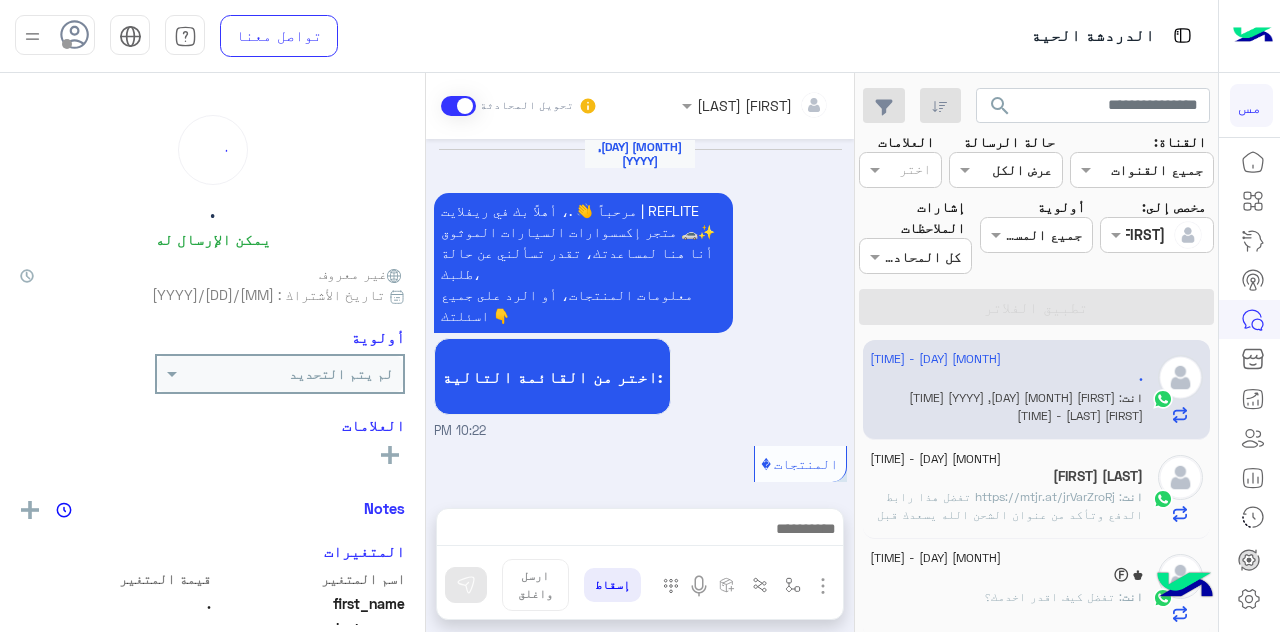 scroll, scrollTop: 868, scrollLeft: 0, axis: vertical 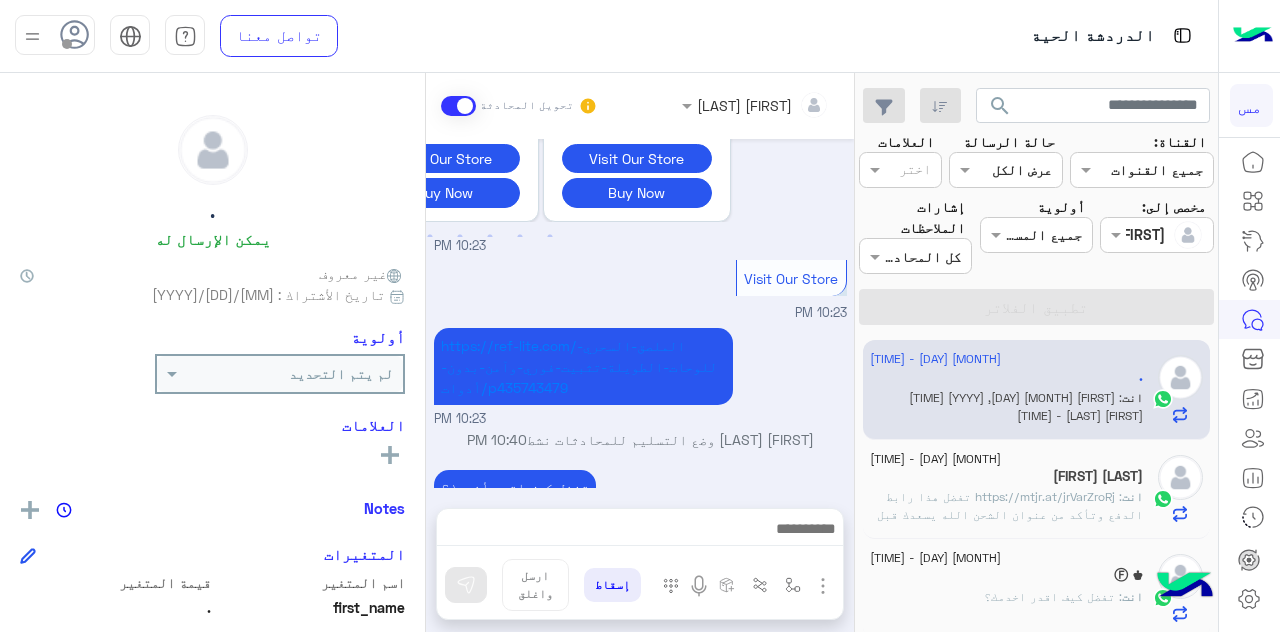 click on "[FIRST] [LAST]" 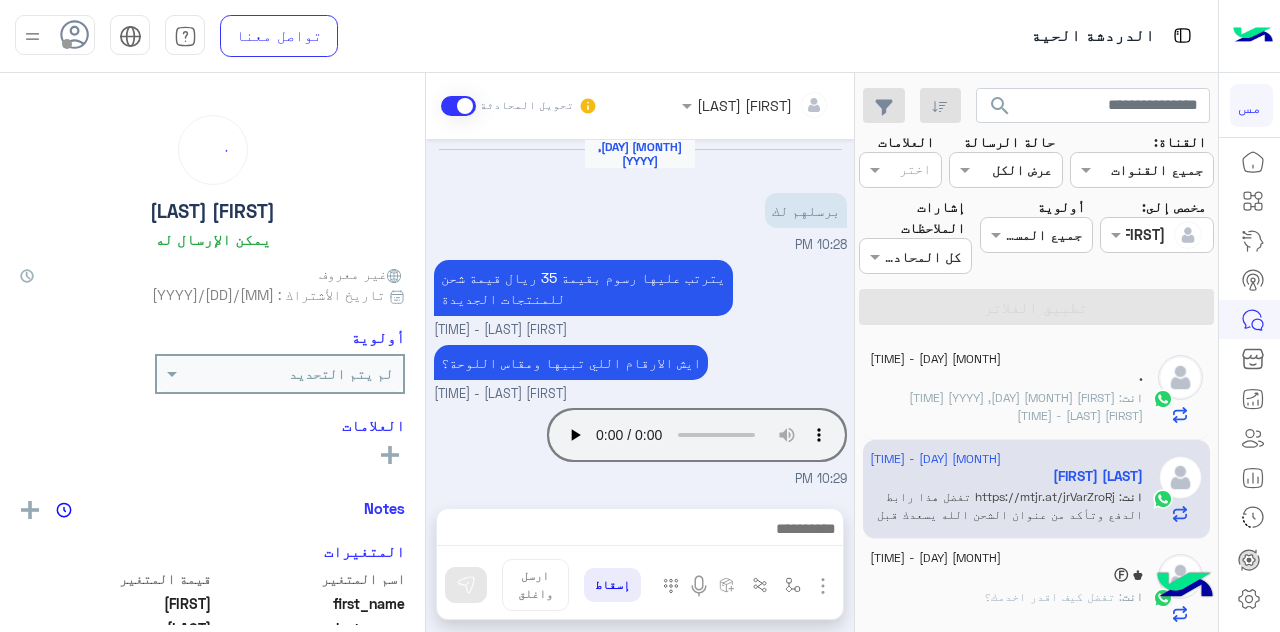 scroll, scrollTop: 601, scrollLeft: 0, axis: vertical 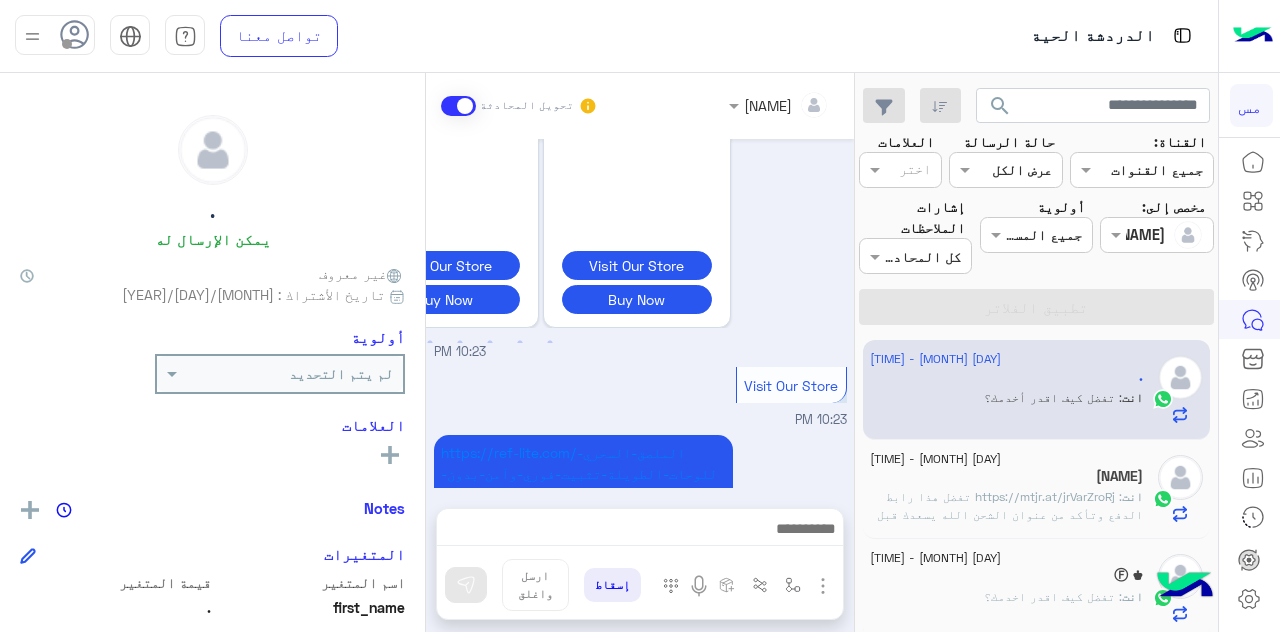 click on ": https://mtjr.at/jrVarZroRj
تفضل هذا رابط الدفع وتأكد من عنوان الشحن الله يسعدك قبل الدفع وعدل البيانات الشحن اذا هي خطأ" 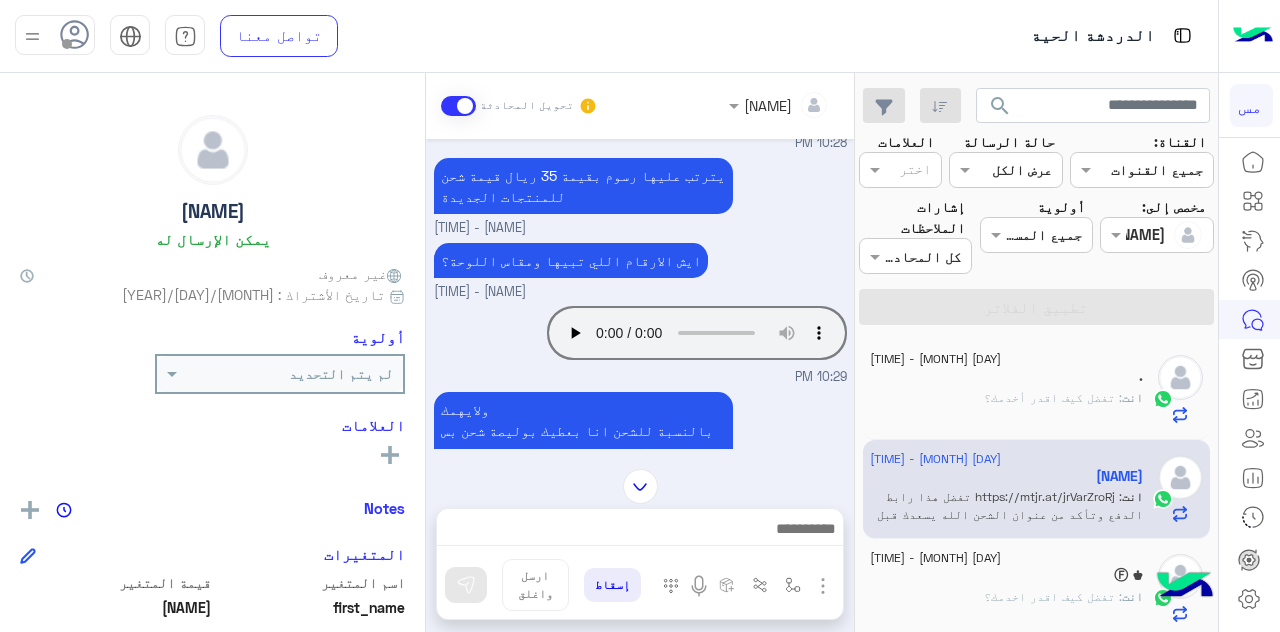 scroll, scrollTop: 601, scrollLeft: 0, axis: vertical 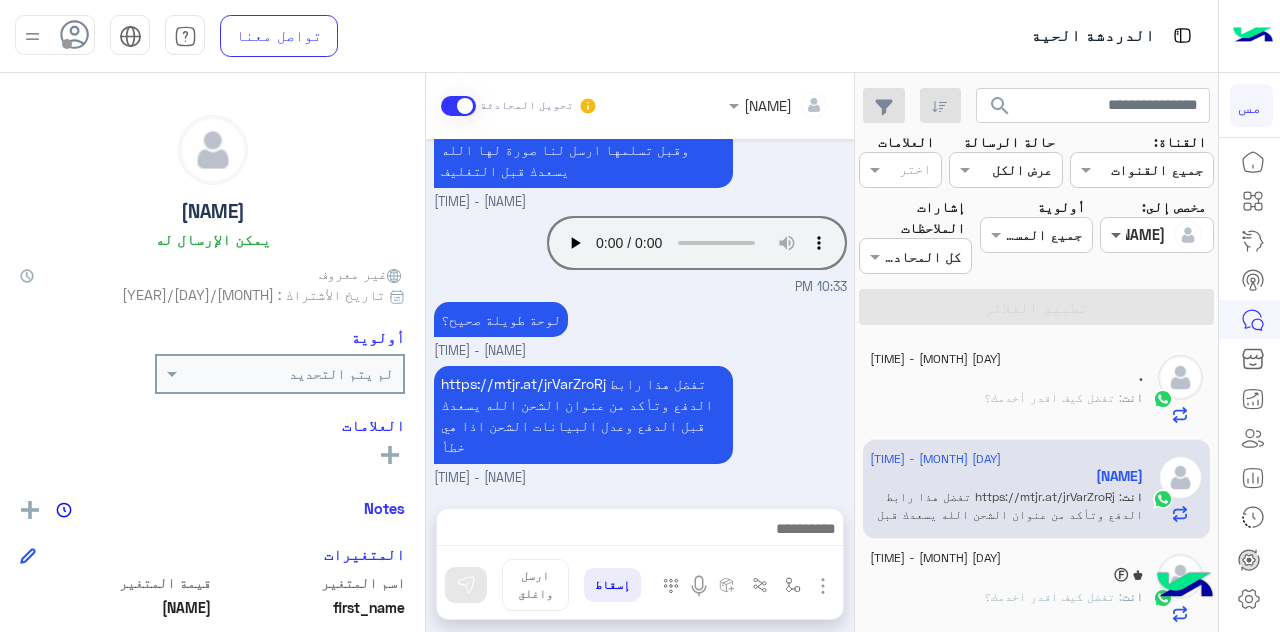 click at bounding box center [1113, 234] 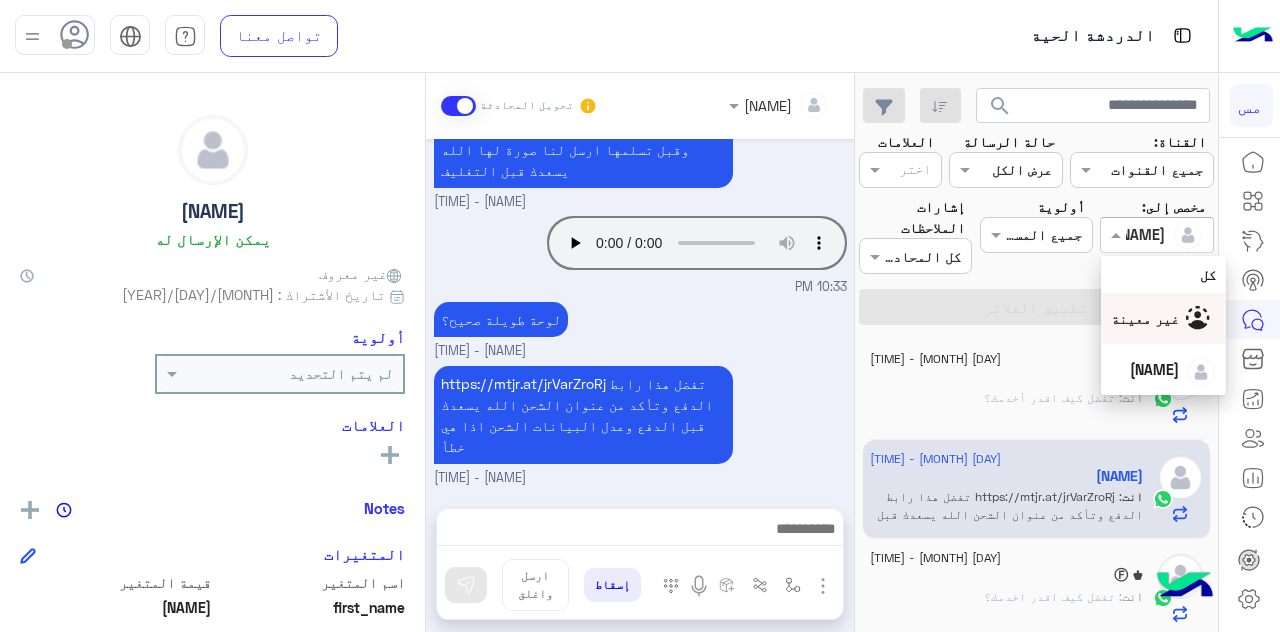 click on "غير معينة" at bounding box center [1164, 318] 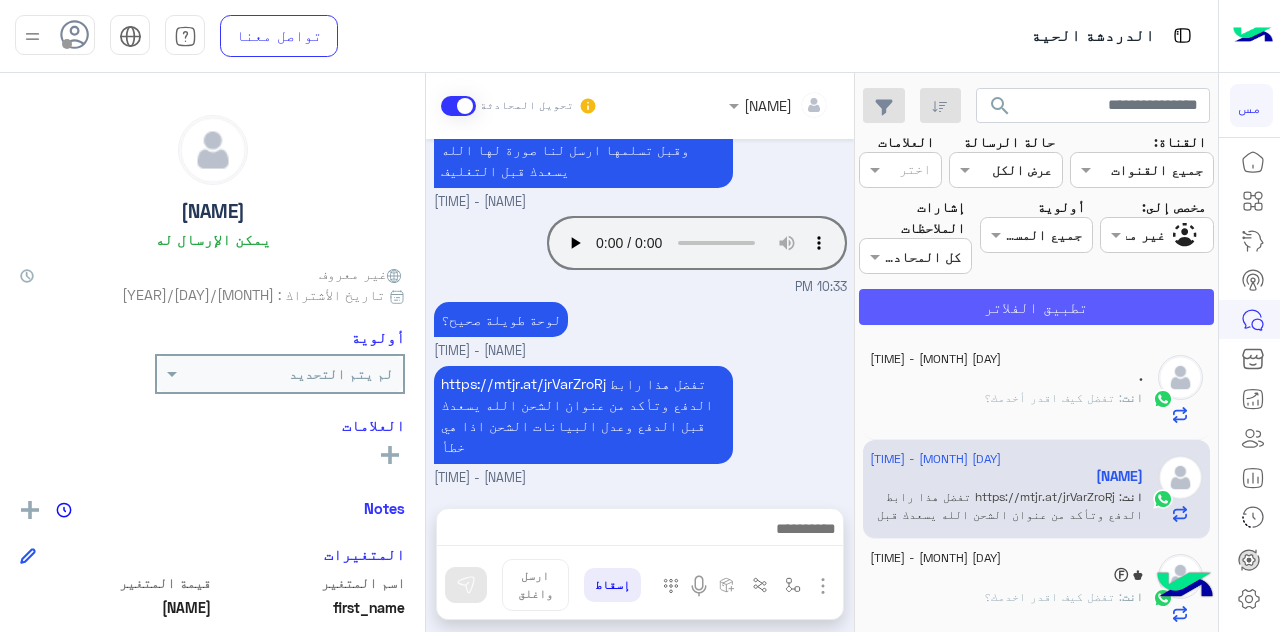 click on "تطبيق الفلاتر" 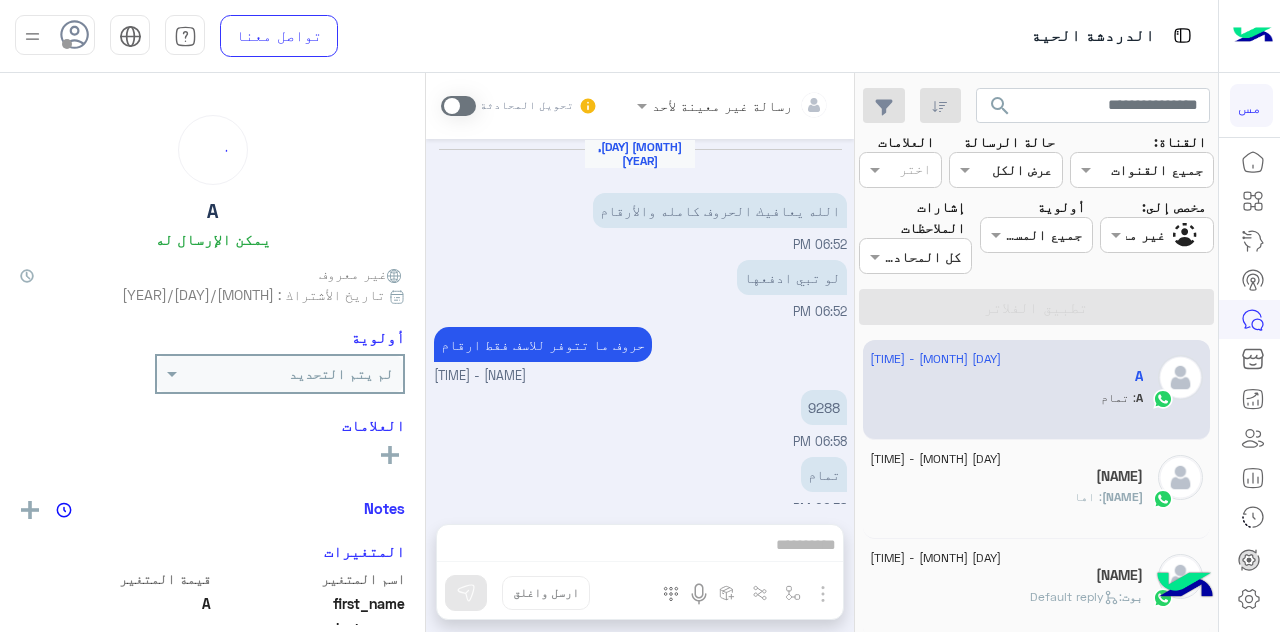 scroll, scrollTop: 534, scrollLeft: 0, axis: vertical 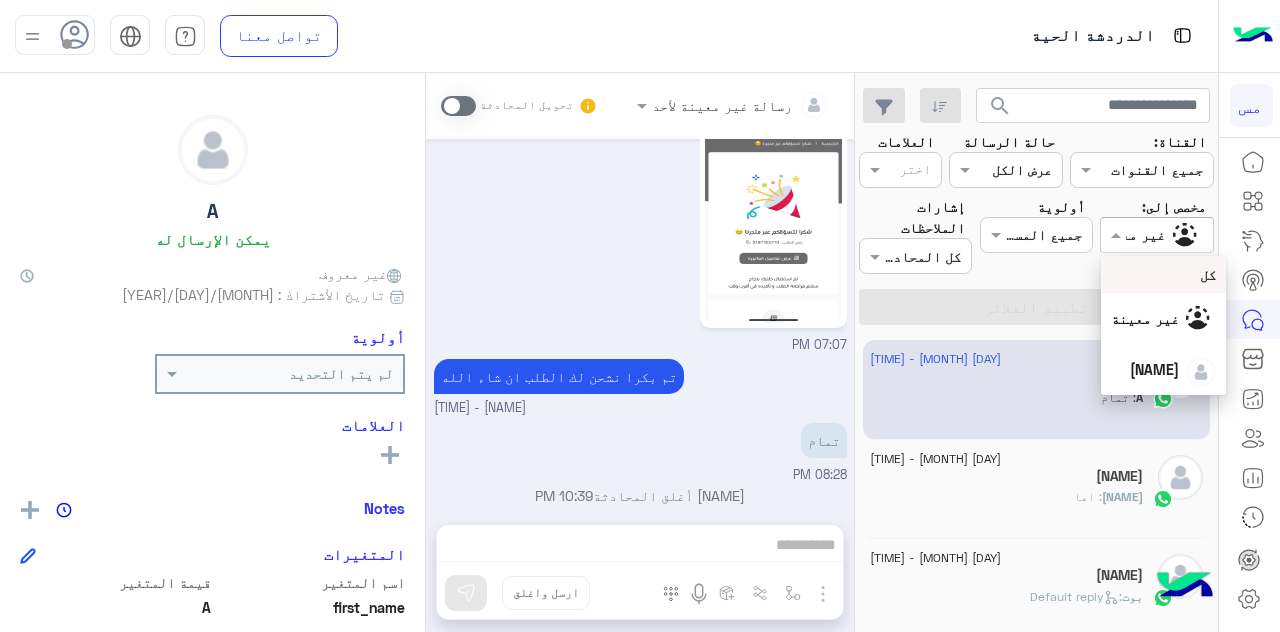 click at bounding box center [1156, 234] 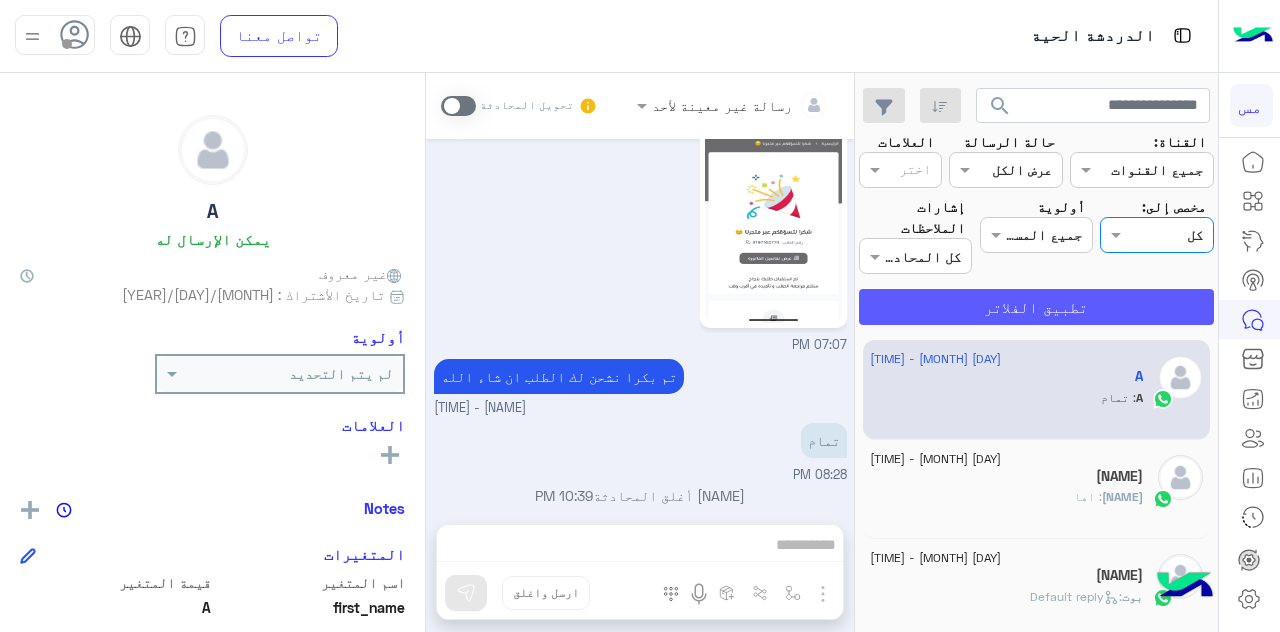 click on "تطبيق الفلاتر" 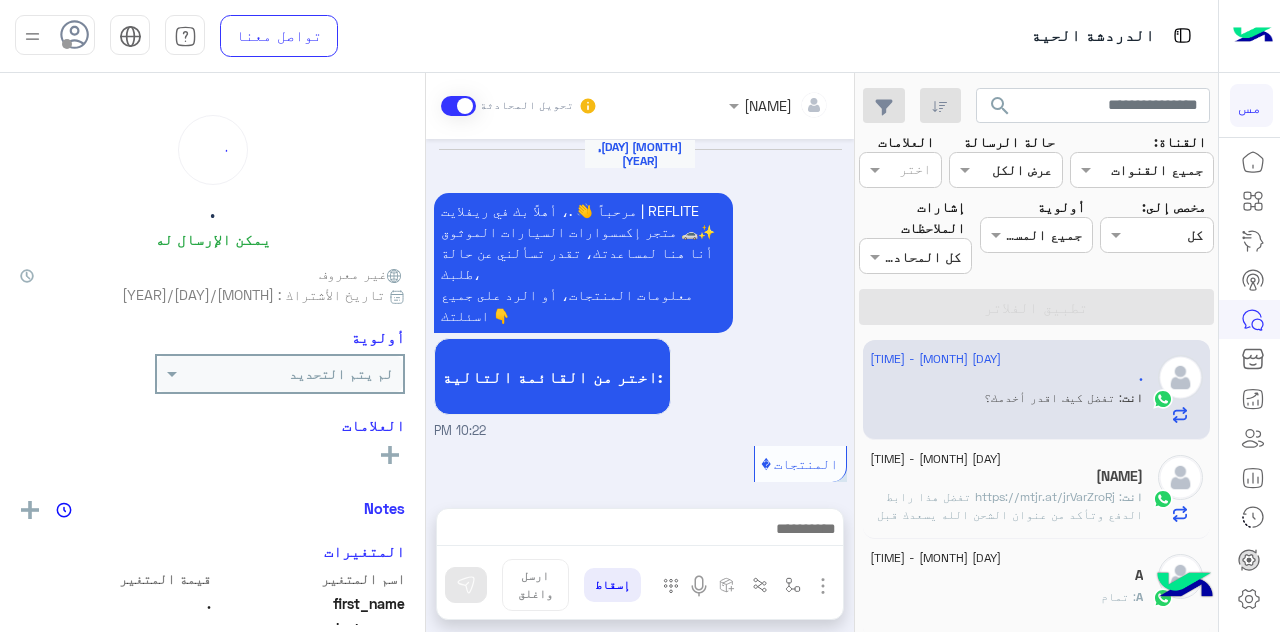 scroll, scrollTop: 868, scrollLeft: 0, axis: vertical 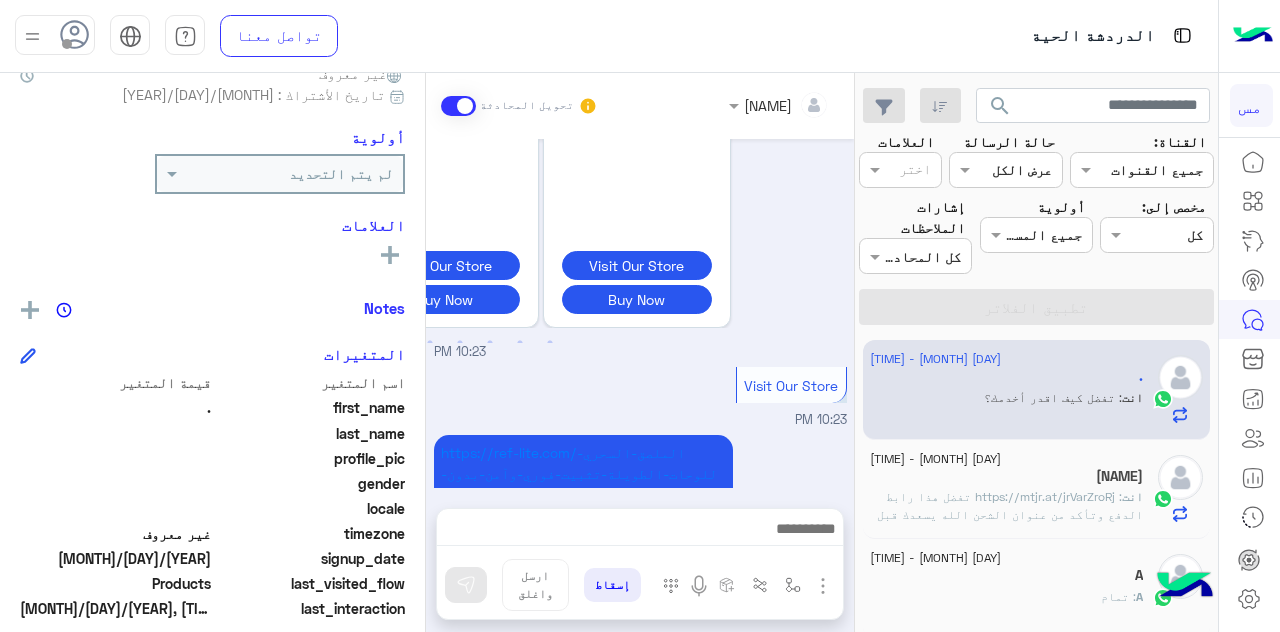 drag, startPoint x: 424, startPoint y: 112, endPoint x: 406, endPoint y: 120, distance: 19.697716 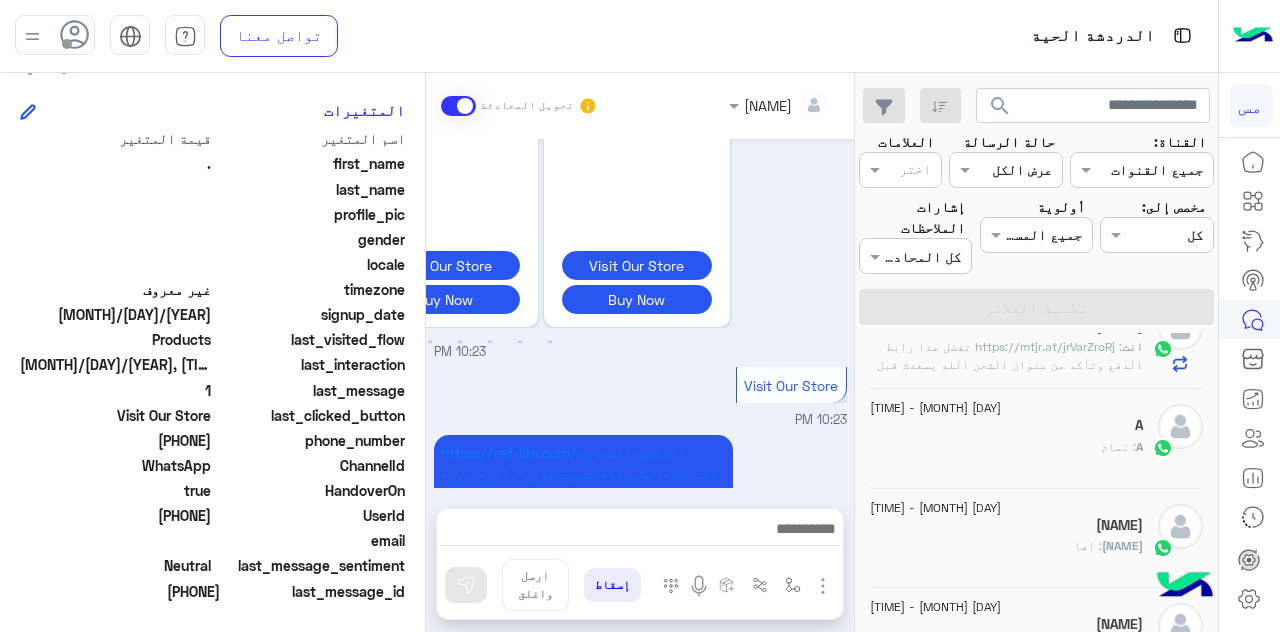 scroll, scrollTop: 0, scrollLeft: 0, axis: both 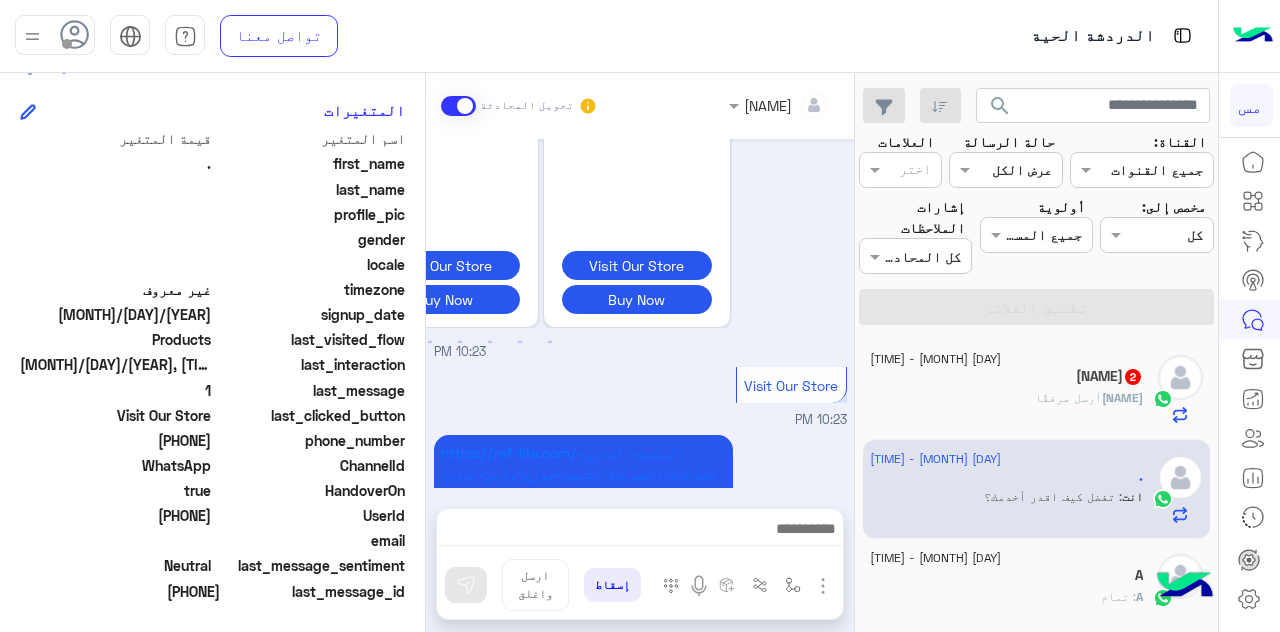 click on "متعب  أرسل مرفقًا" 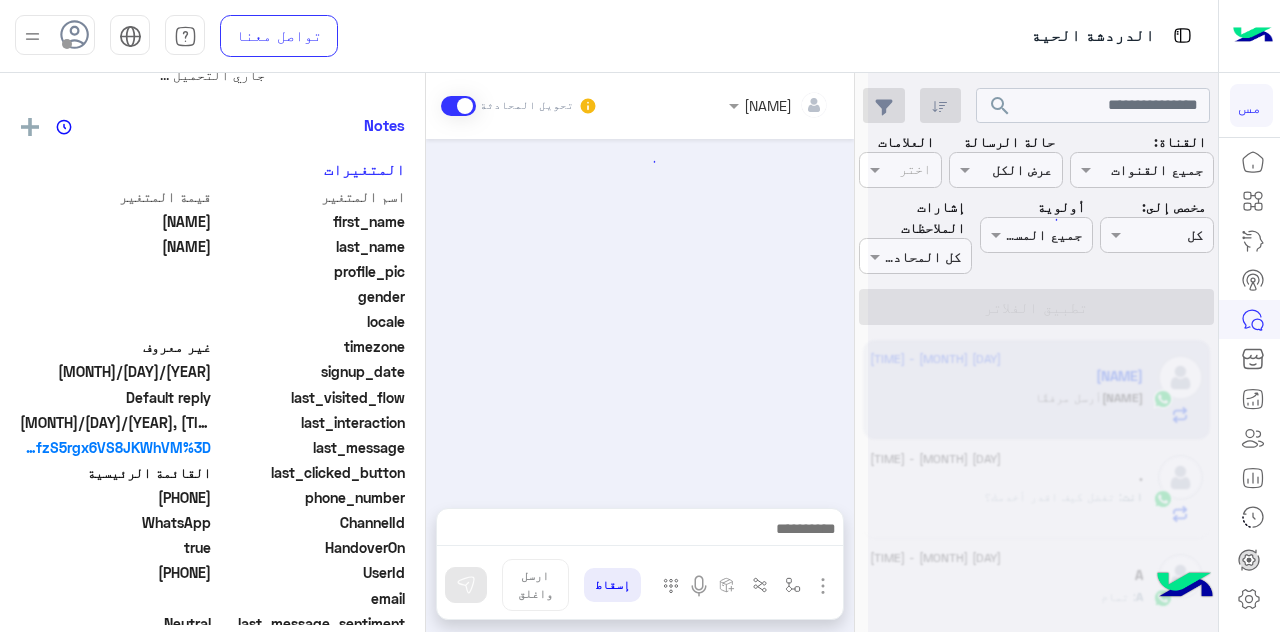 scroll, scrollTop: 0, scrollLeft: 0, axis: both 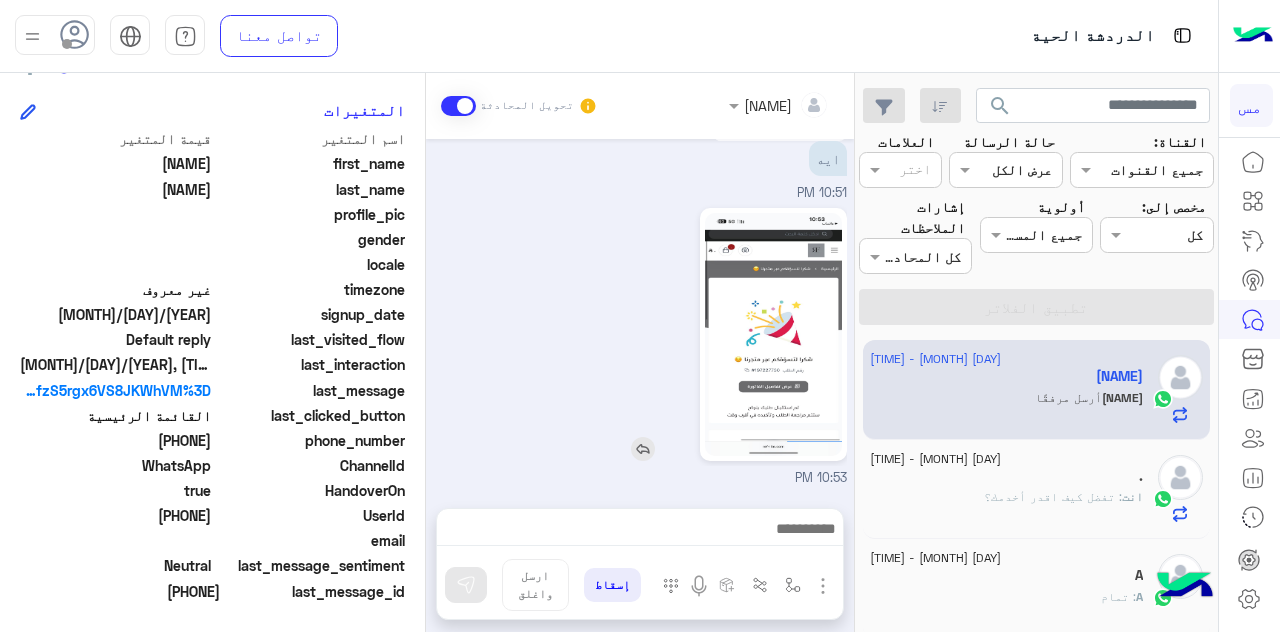 click 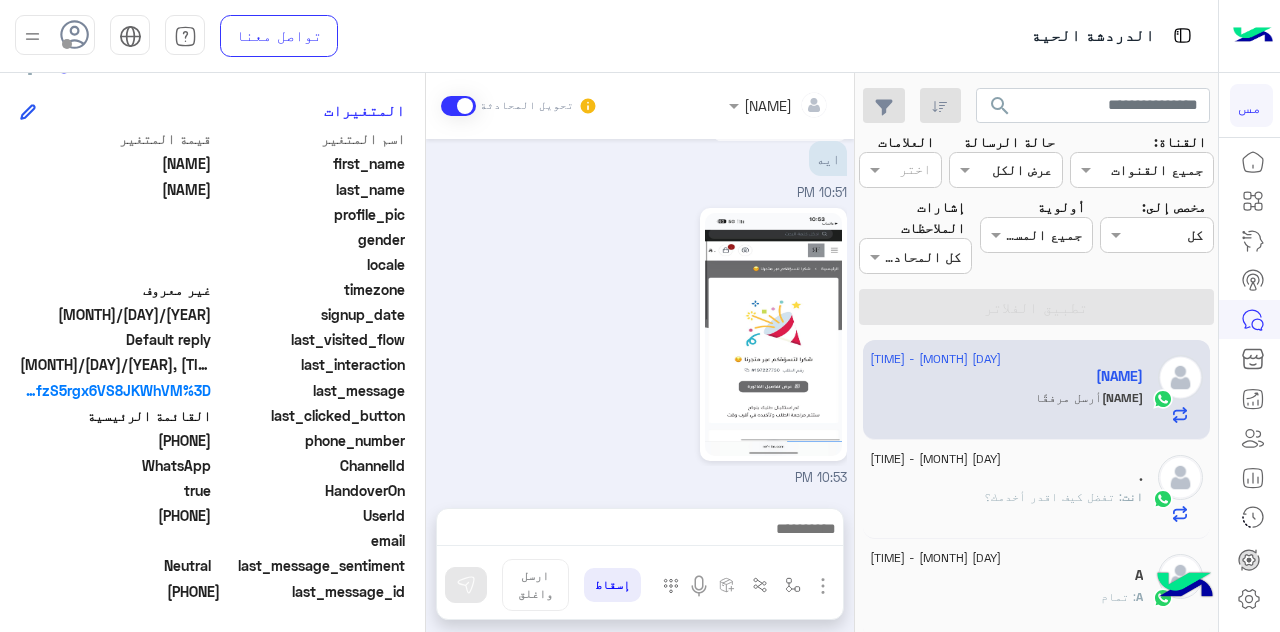 click at bounding box center (640, 534) 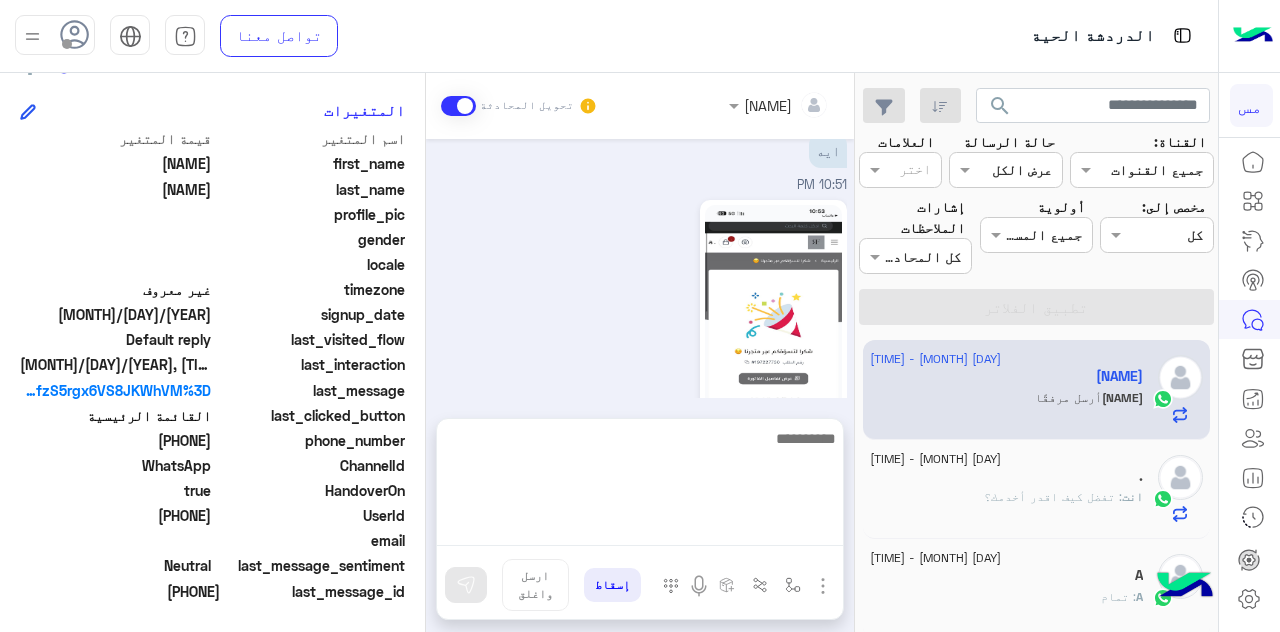 click at bounding box center (640, 486) 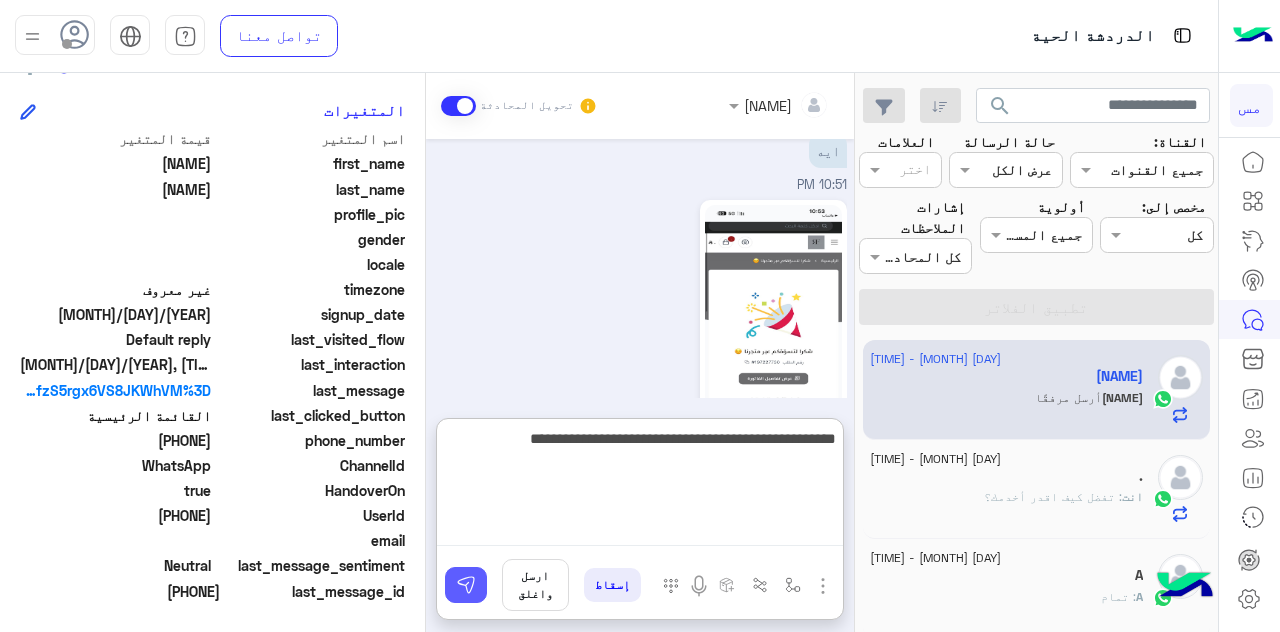type on "**********" 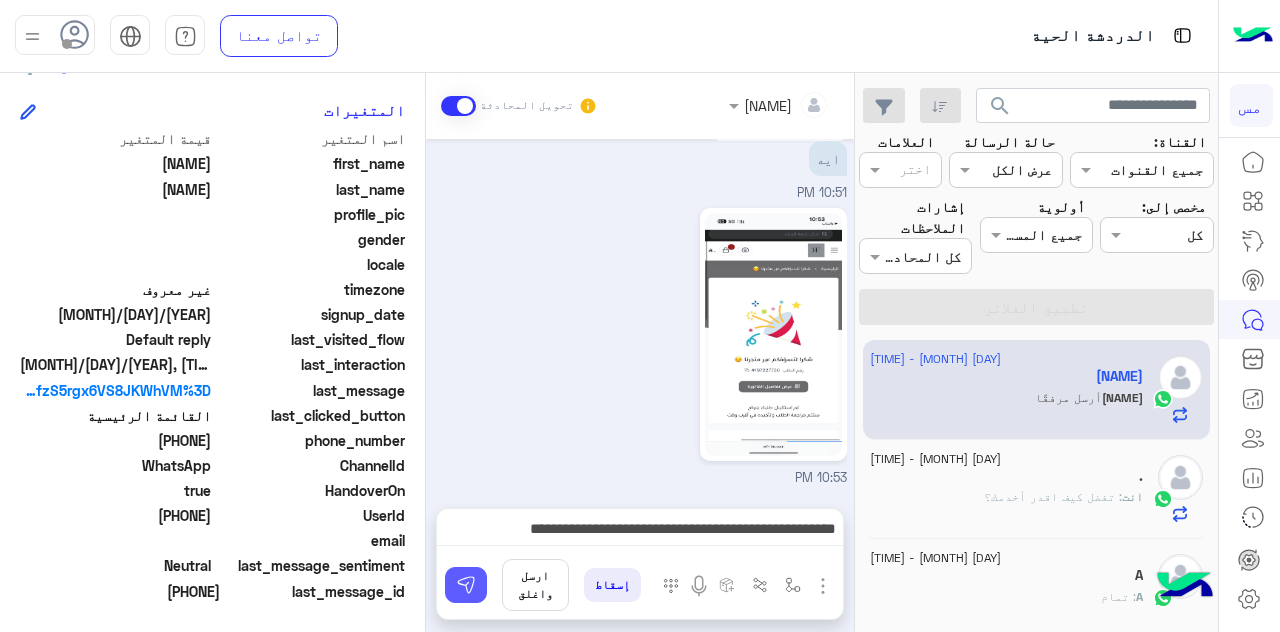 click at bounding box center [466, 585] 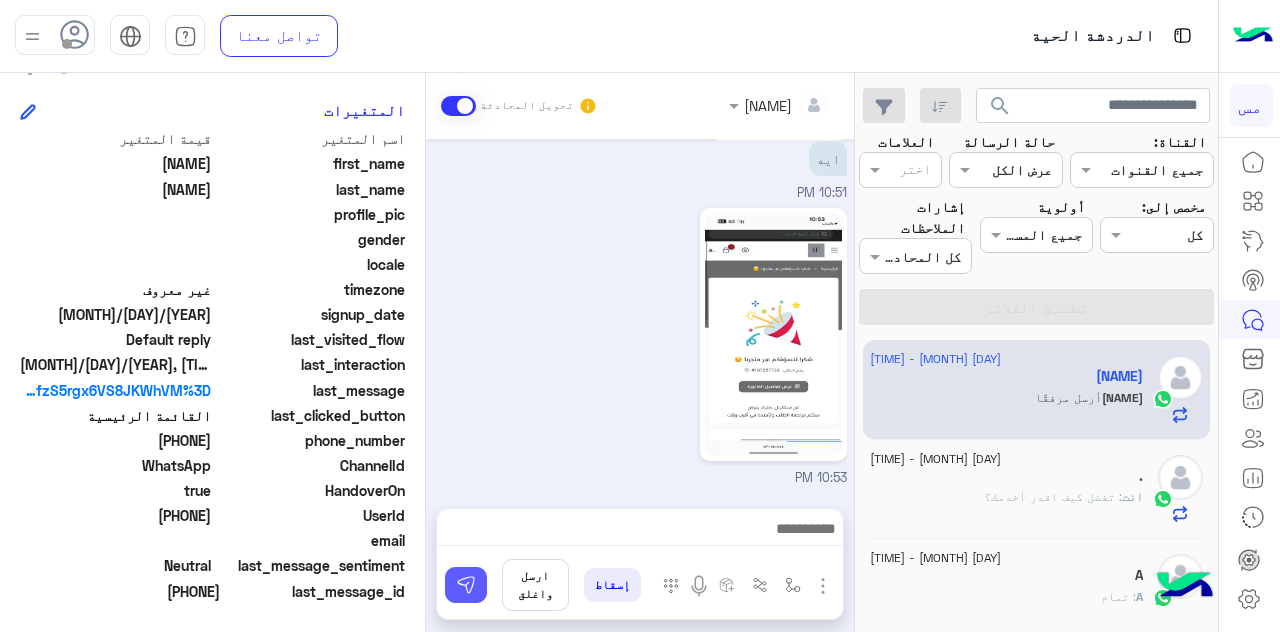 scroll, scrollTop: 920, scrollLeft: 0, axis: vertical 